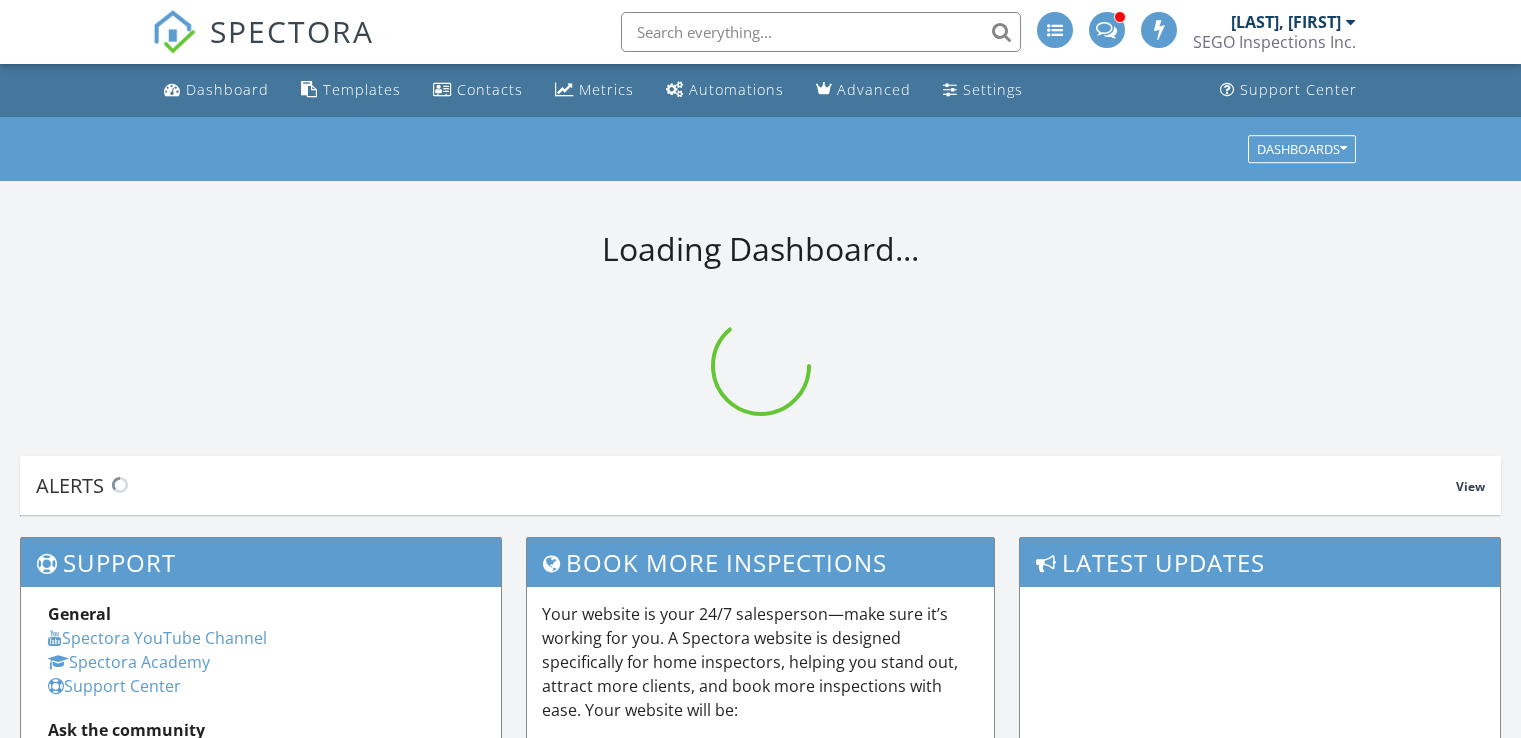 scroll, scrollTop: 0, scrollLeft: 0, axis: both 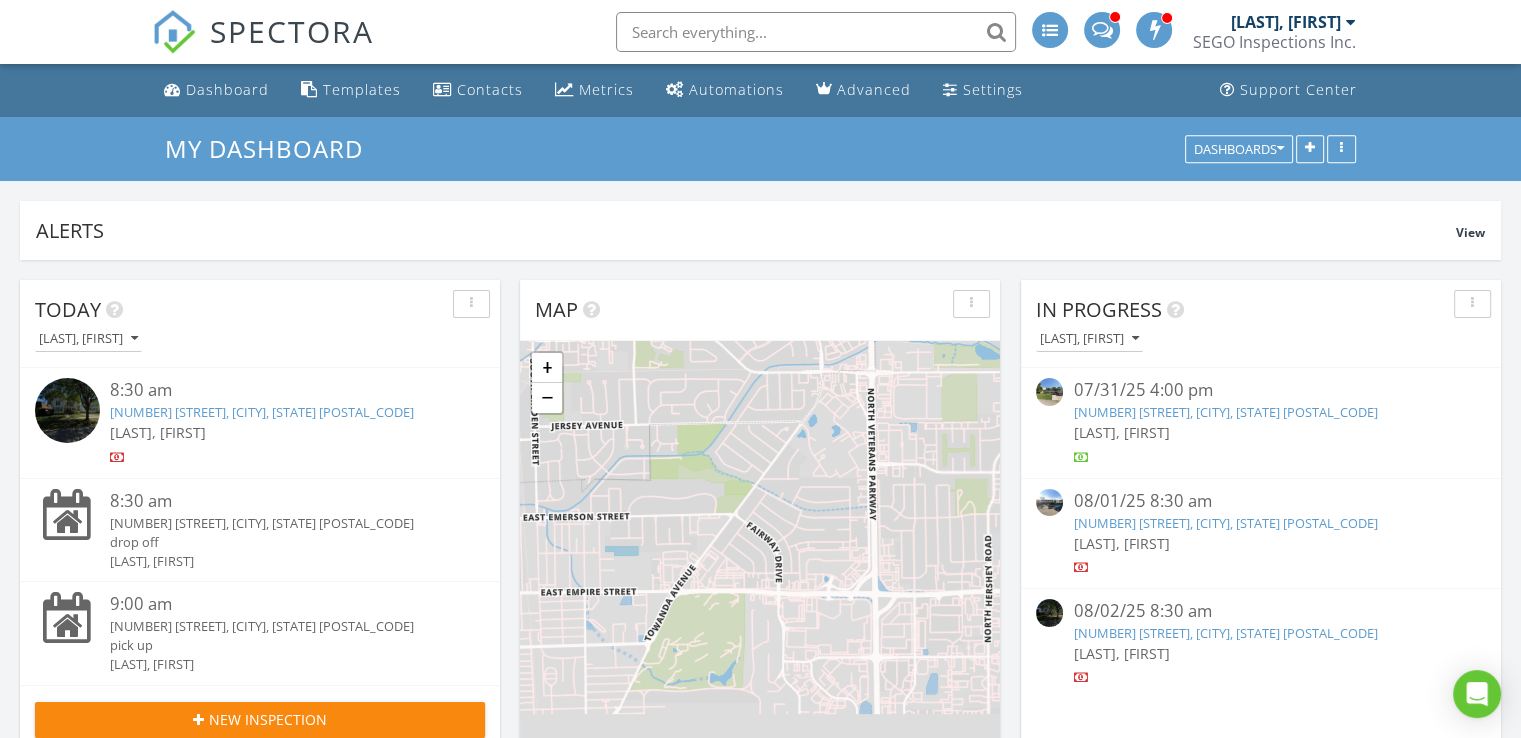 click at bounding box center [816, 32] 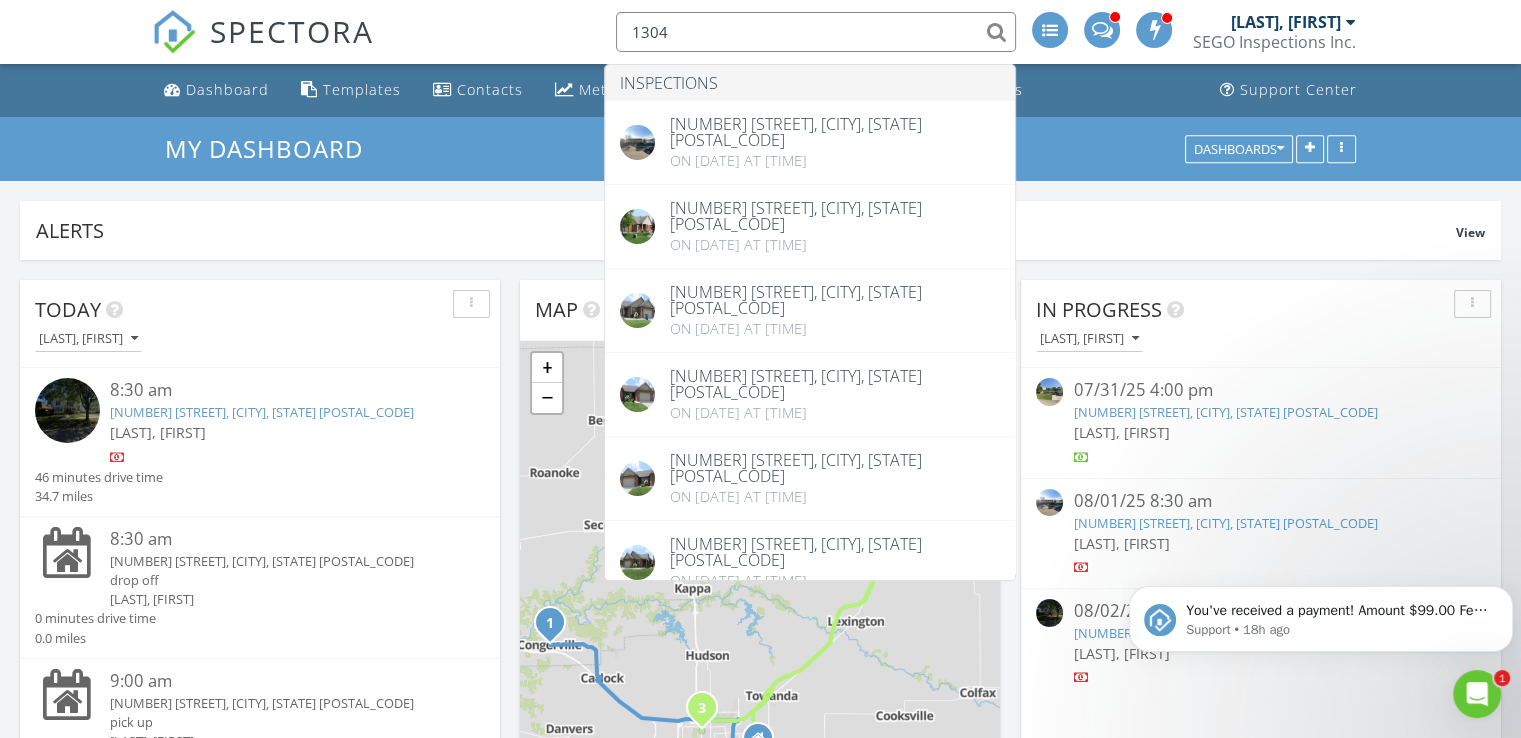 scroll, scrollTop: 0, scrollLeft: 0, axis: both 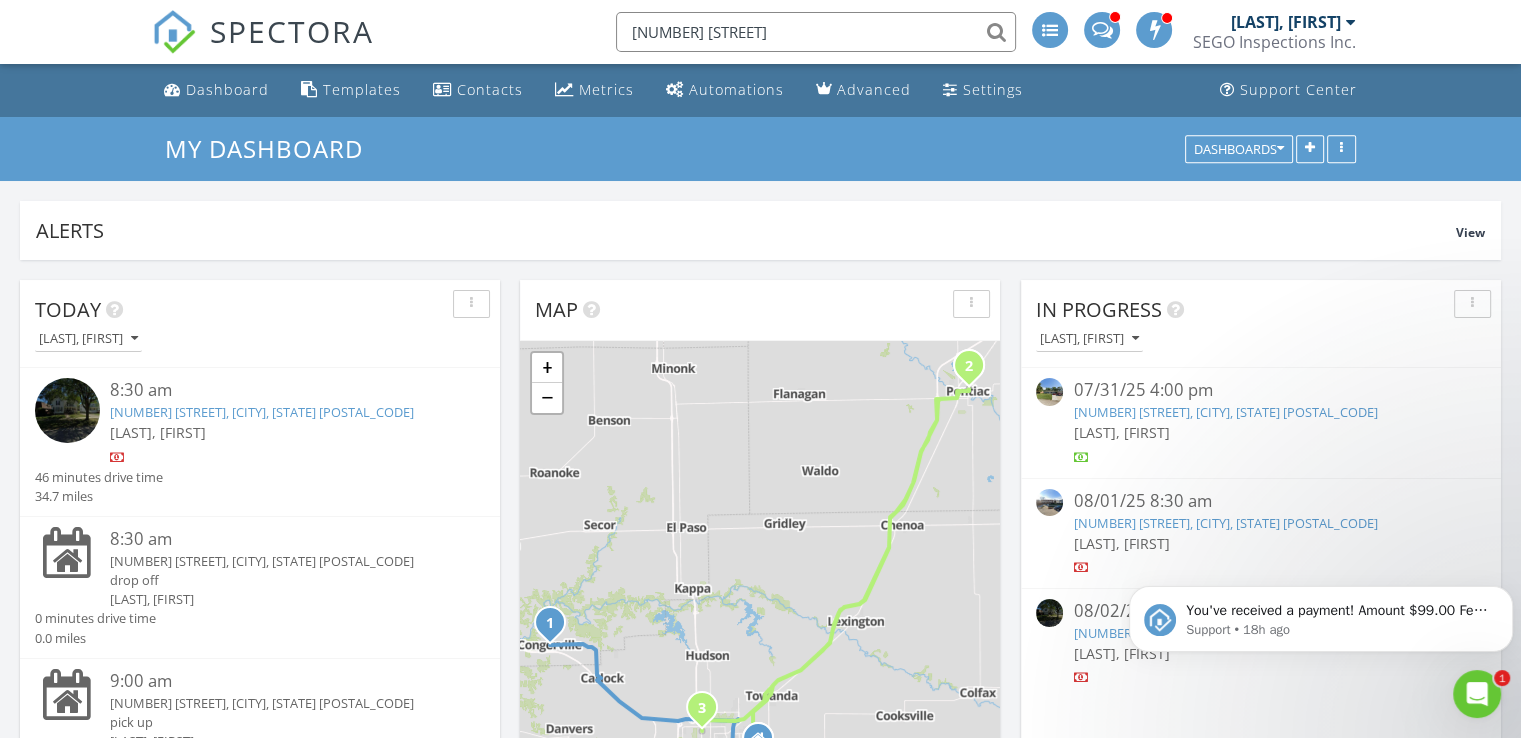 click on "[NUMBER] [STREET]" at bounding box center (816, 32) 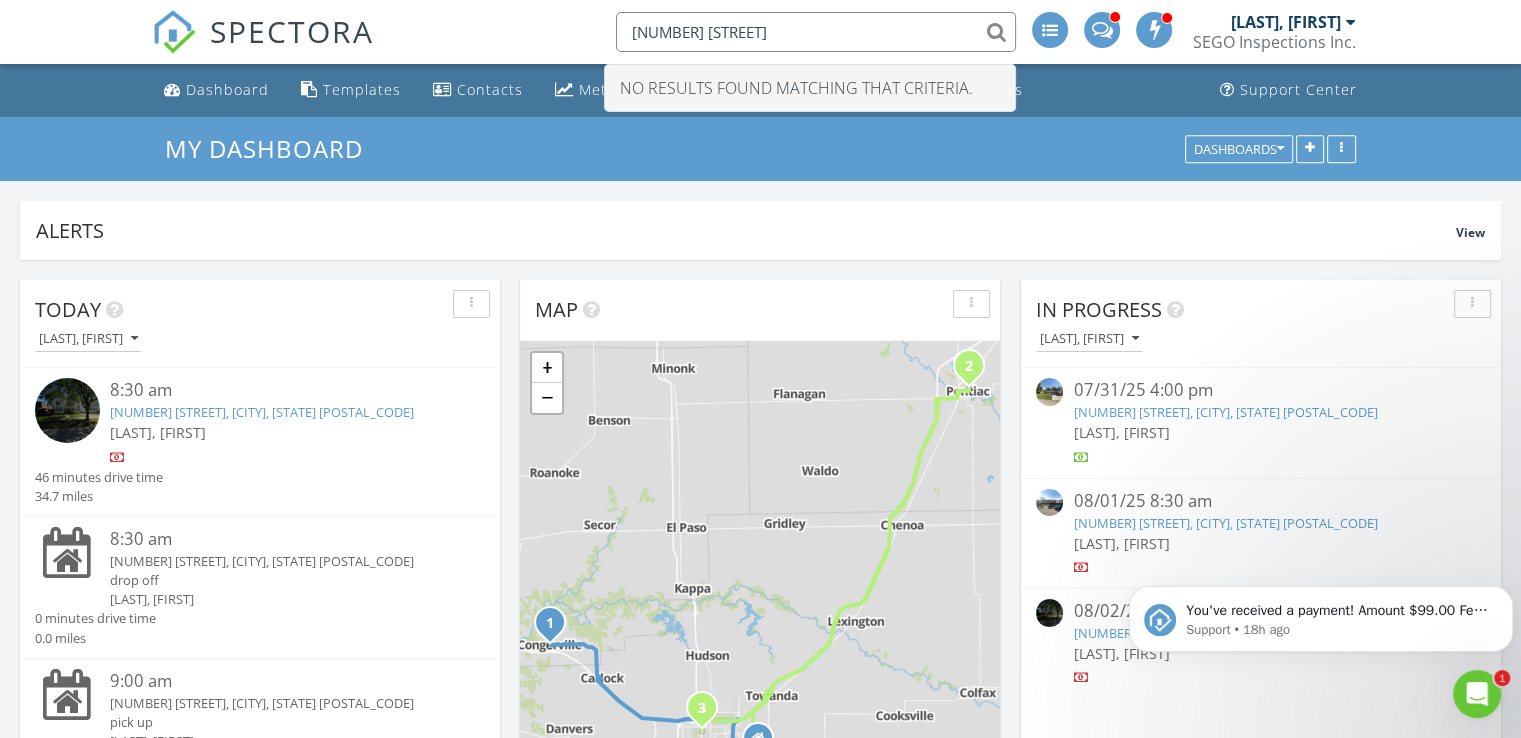 click on "1304 bell" at bounding box center (816, 32) 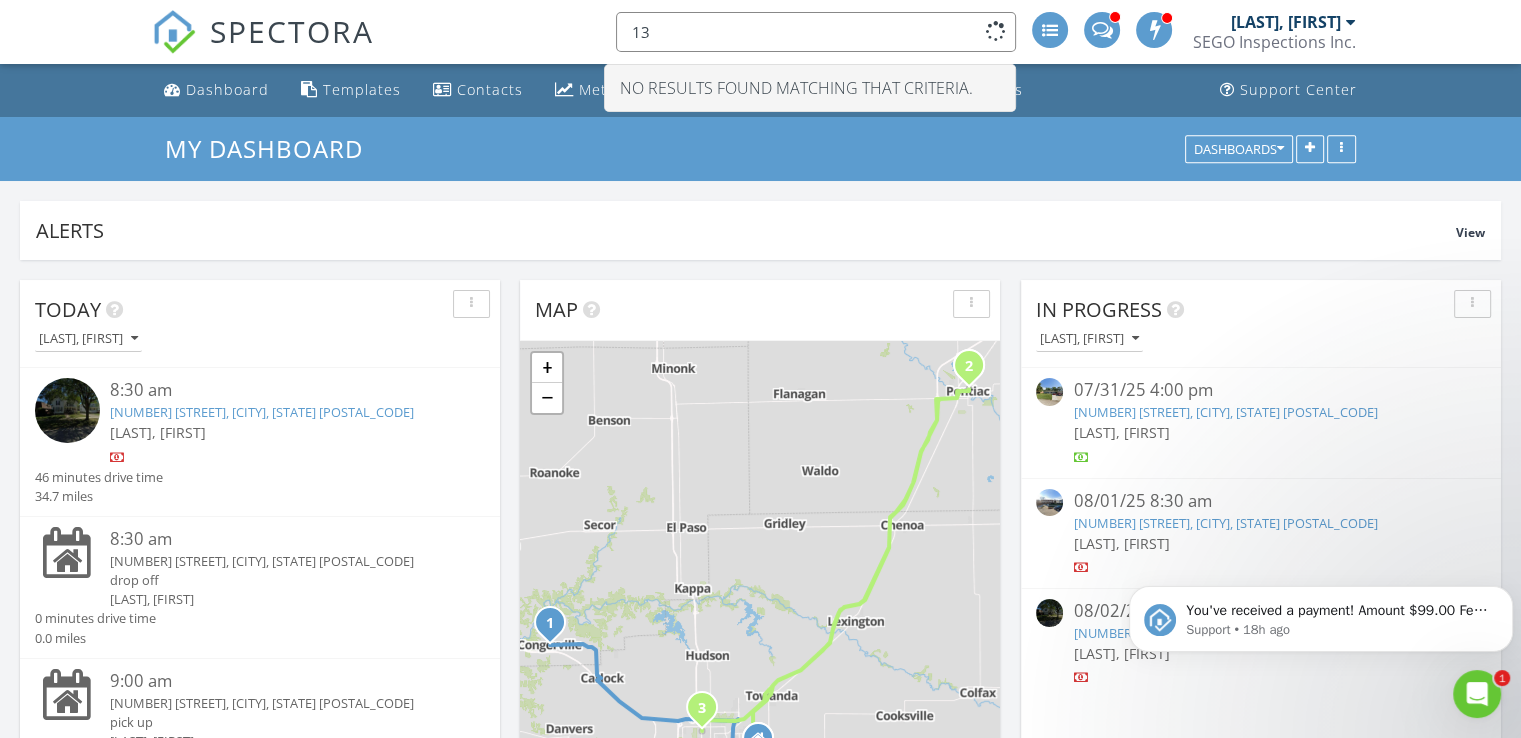 type on "1" 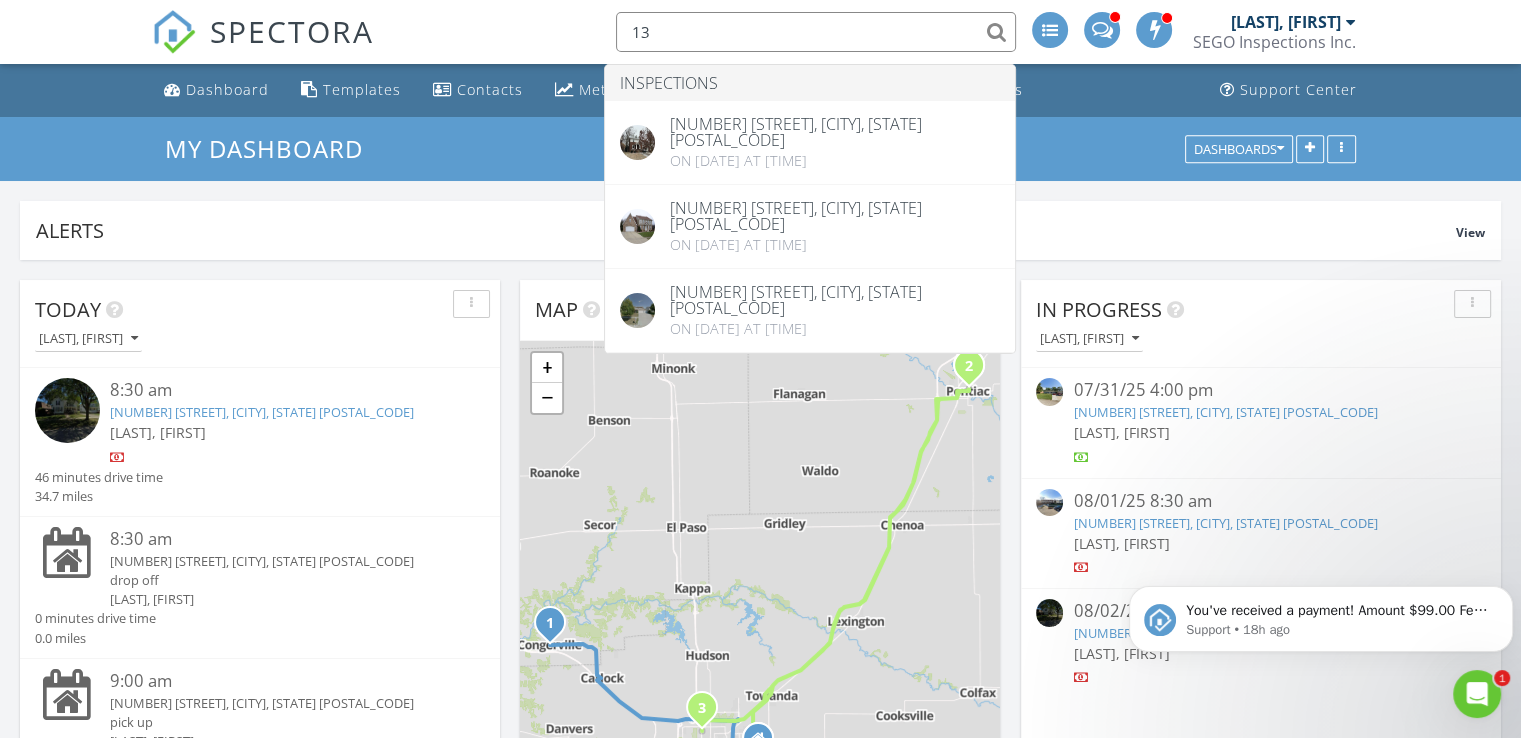 type on "1" 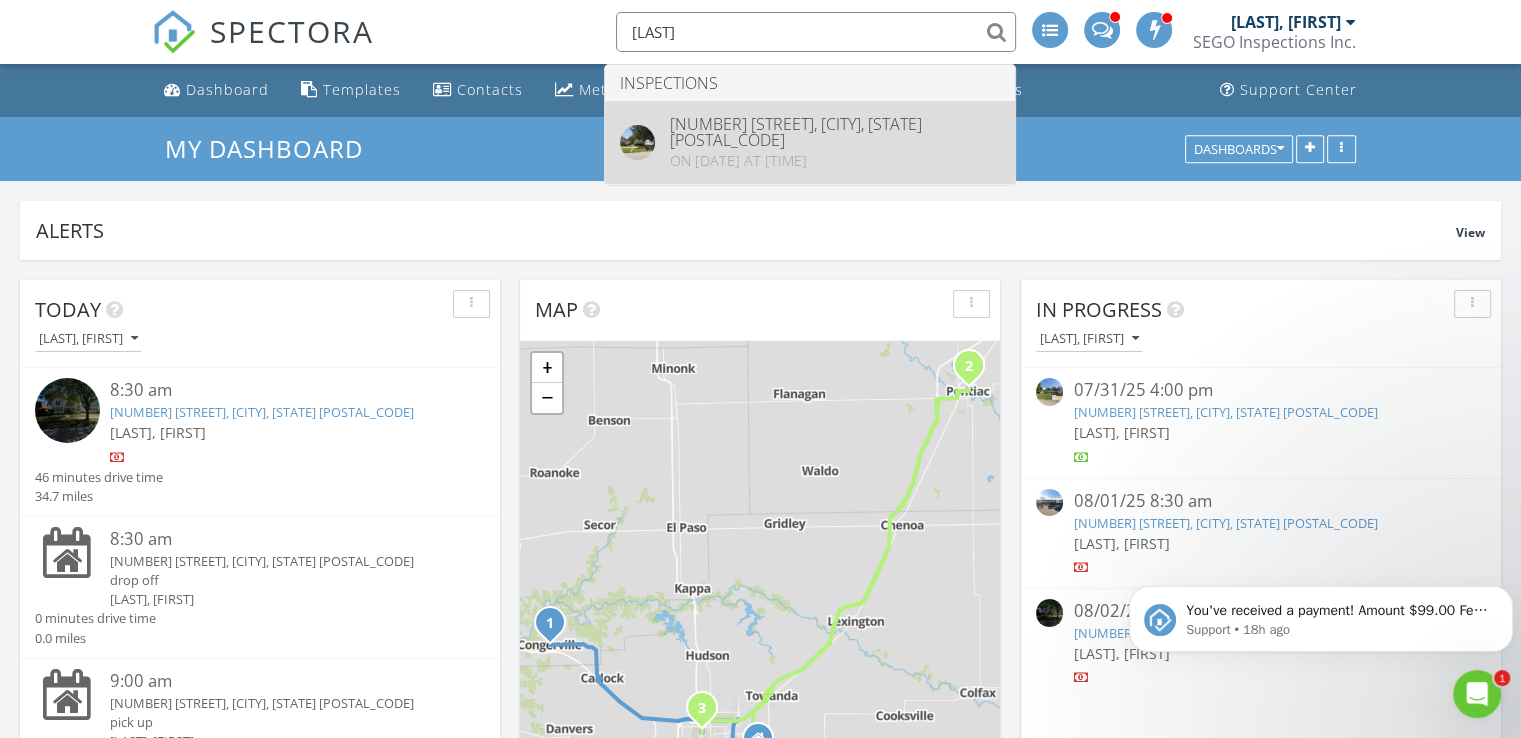 type on "weishaar" 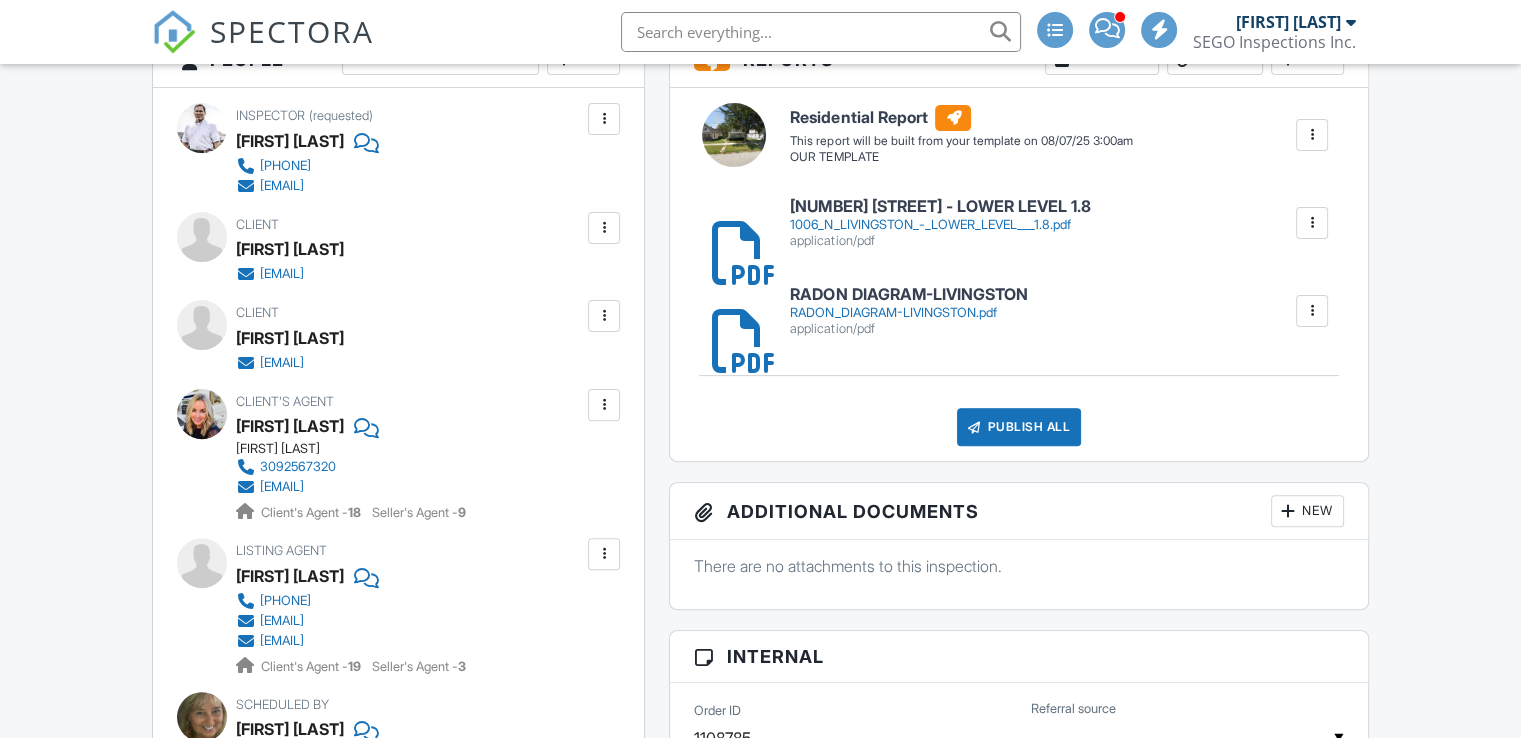 scroll, scrollTop: 556, scrollLeft: 0, axis: vertical 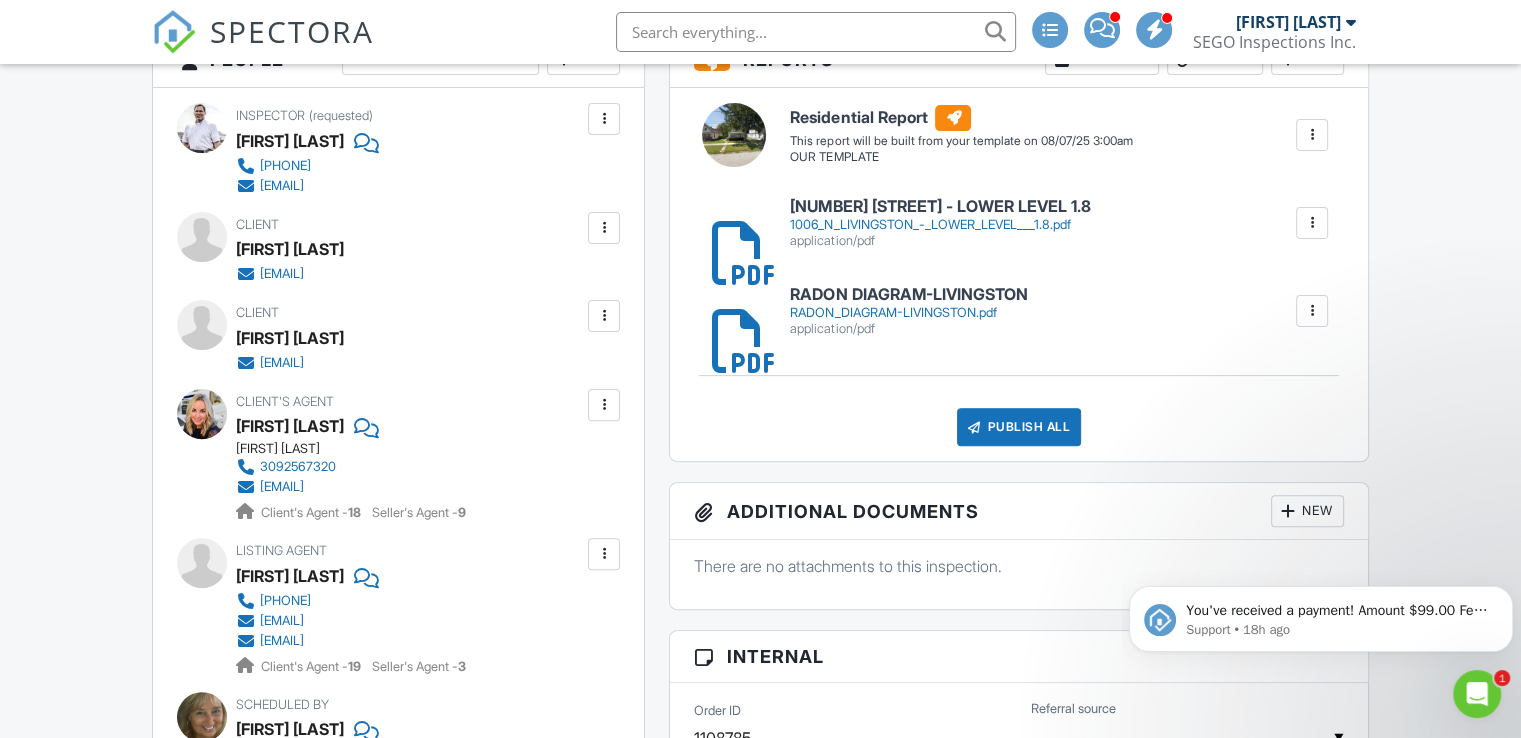 click at bounding box center (816, 32) 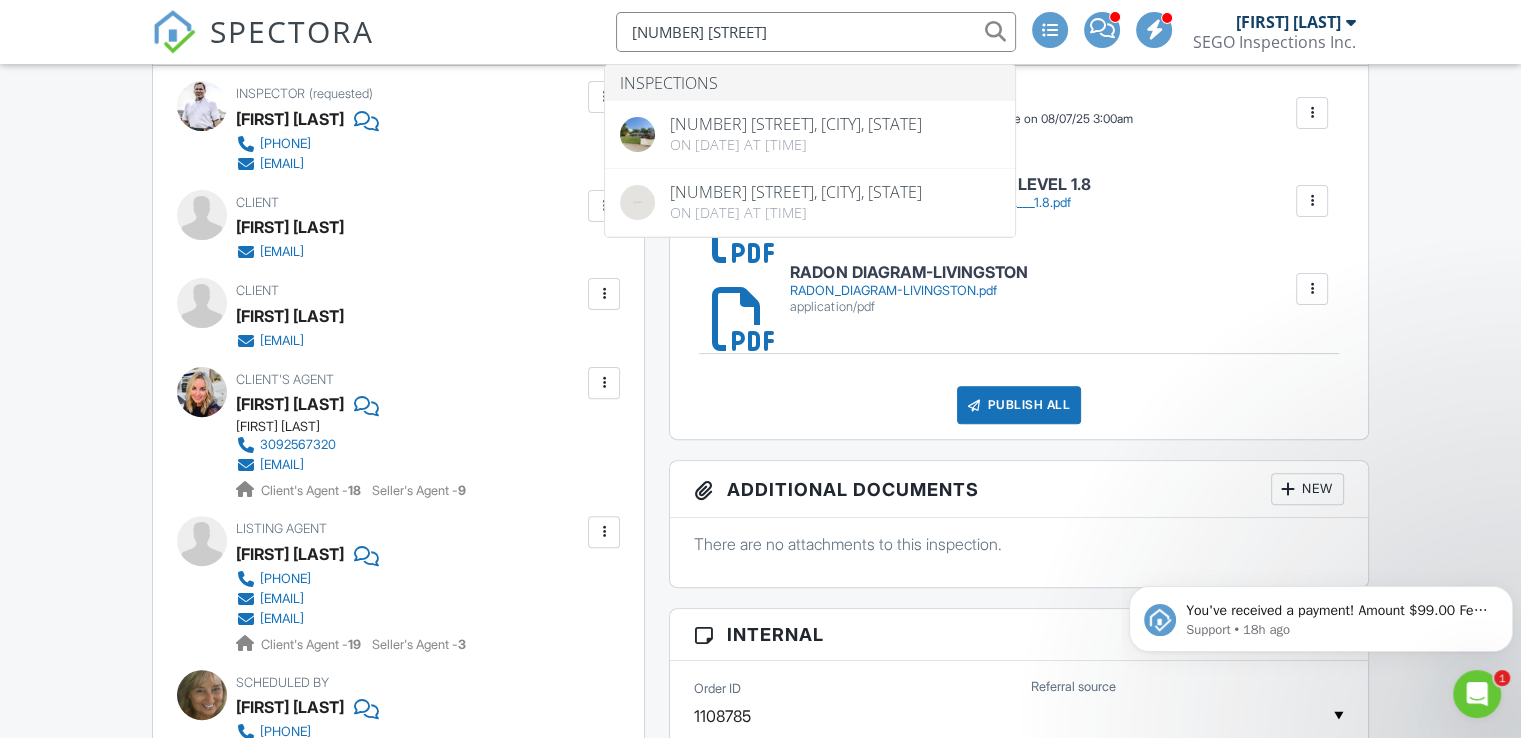 scroll, scrollTop: 586, scrollLeft: 0, axis: vertical 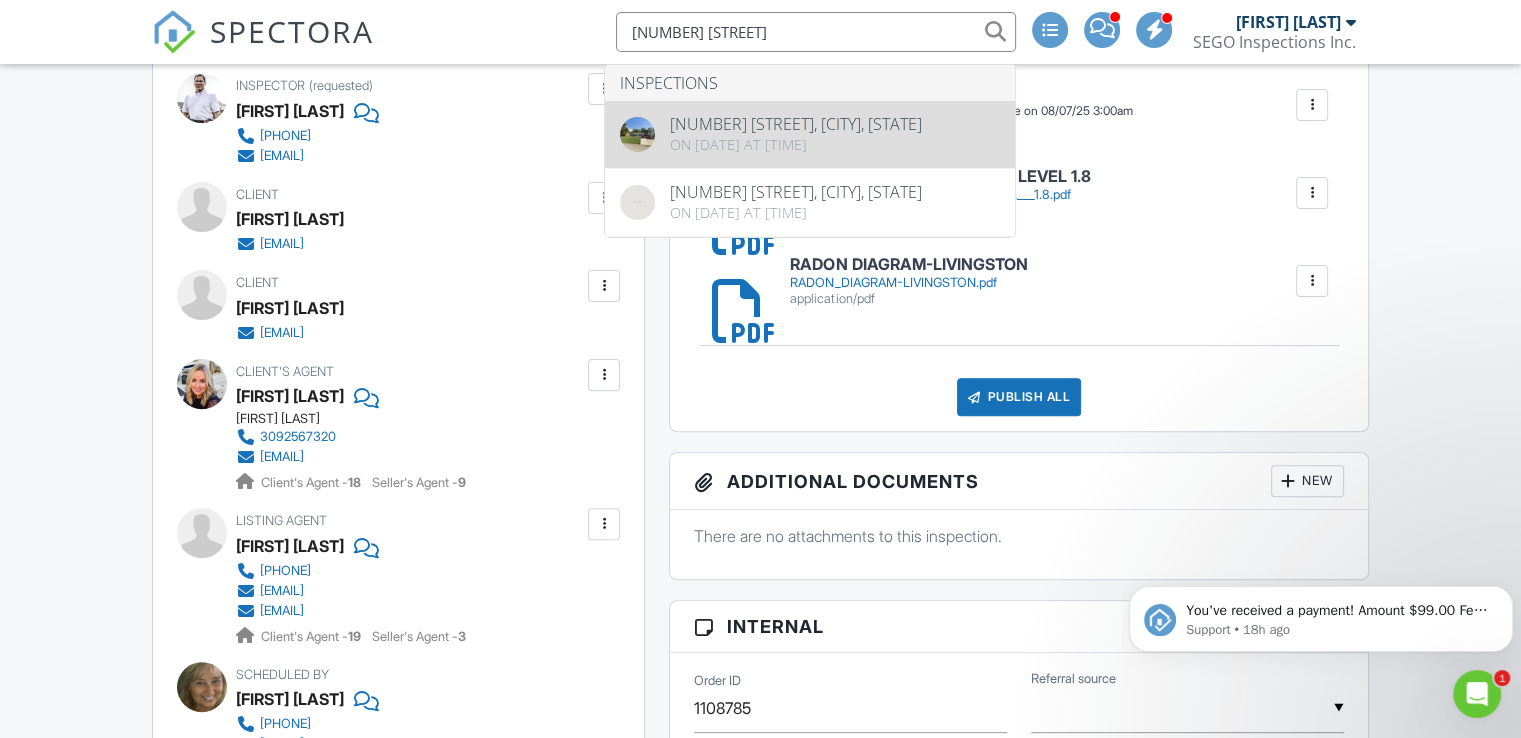 type on "503 bradley" 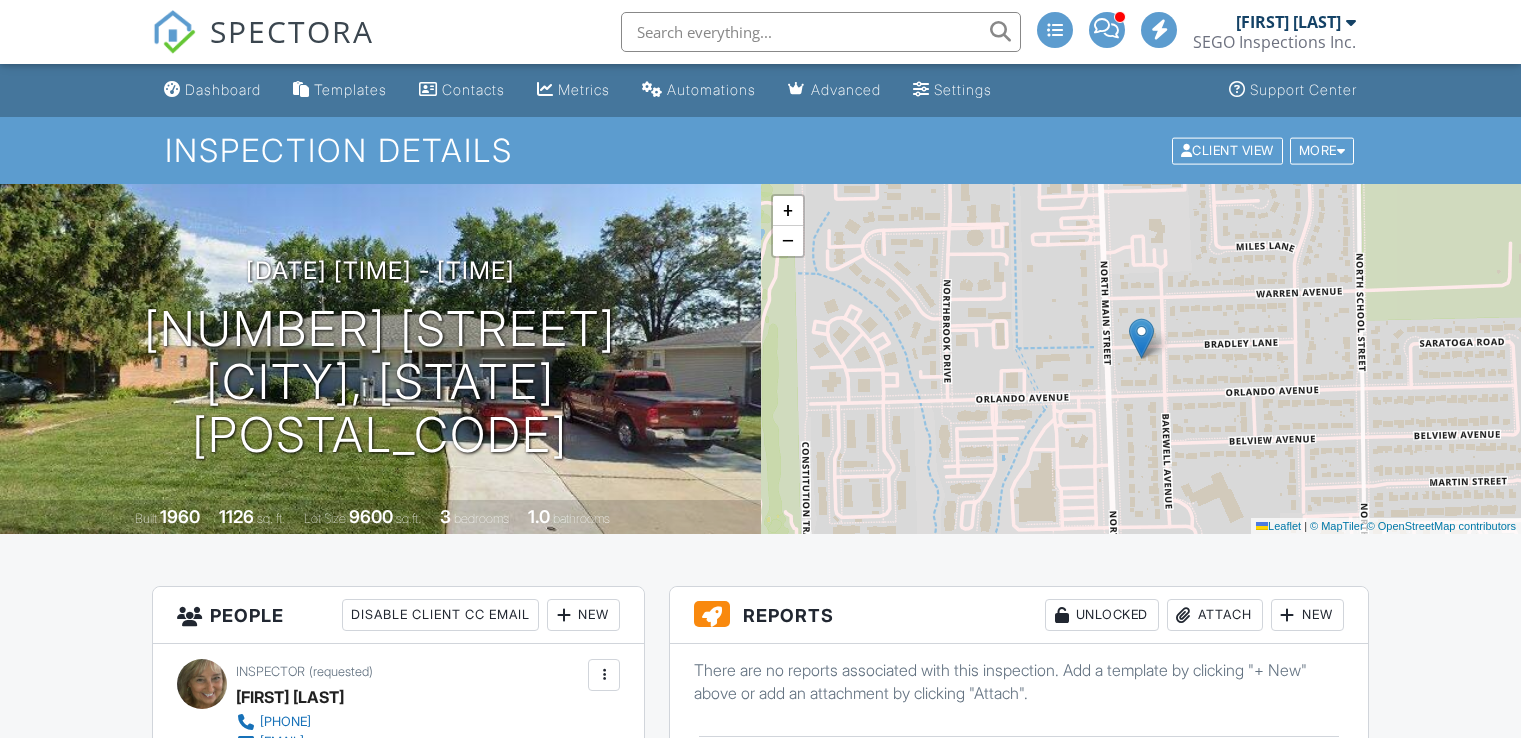 scroll, scrollTop: 0, scrollLeft: 0, axis: both 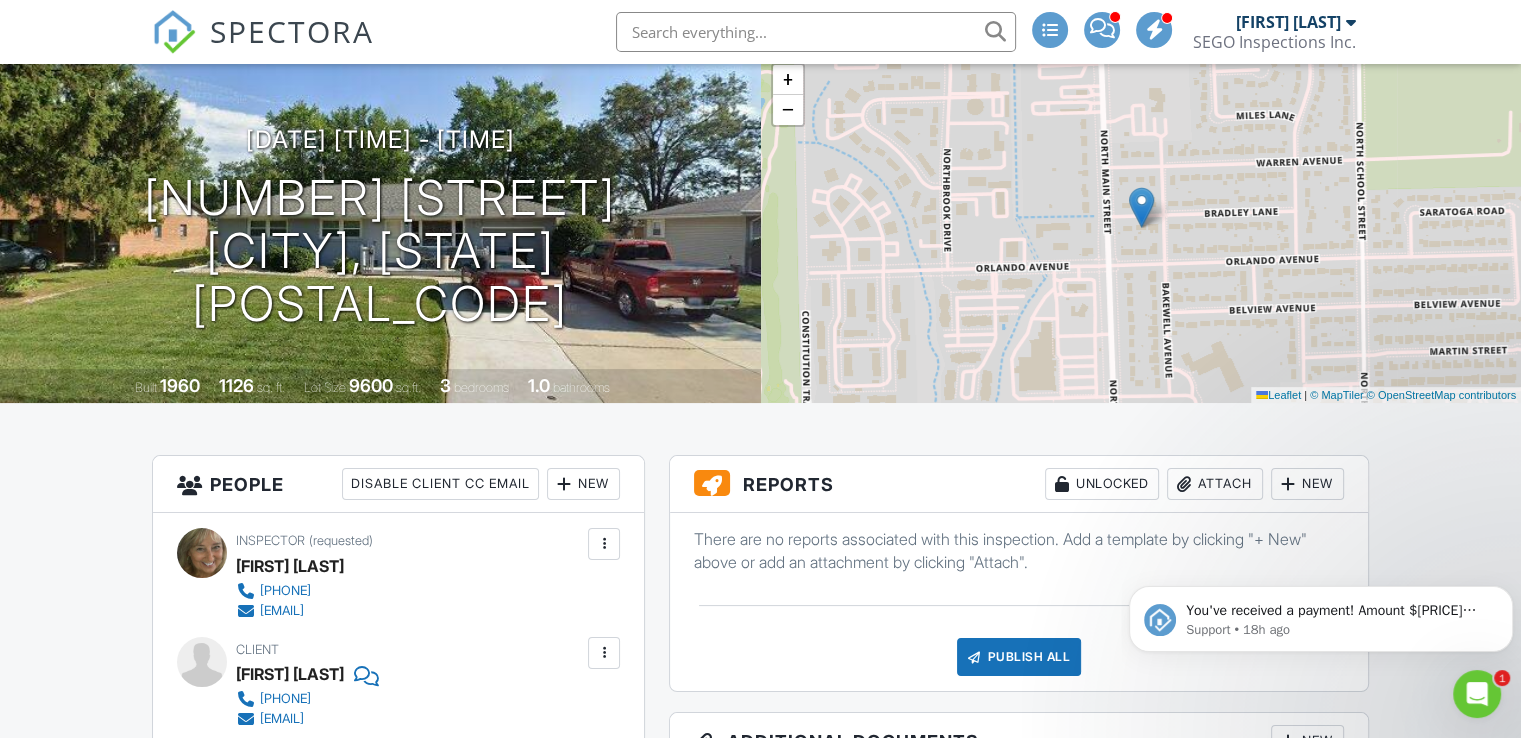 click on "Attach" at bounding box center (1215, 484) 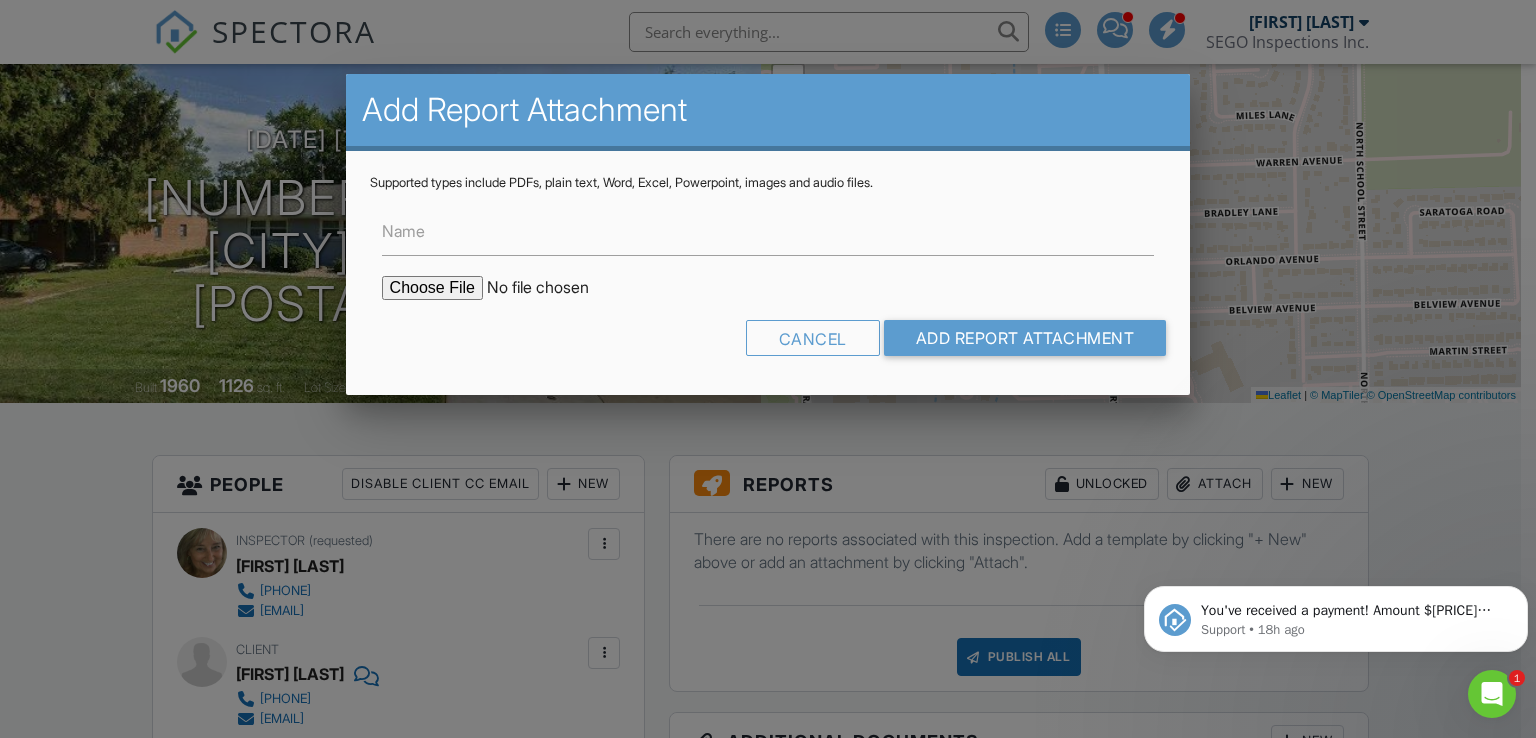 click at bounding box center (552, 288) 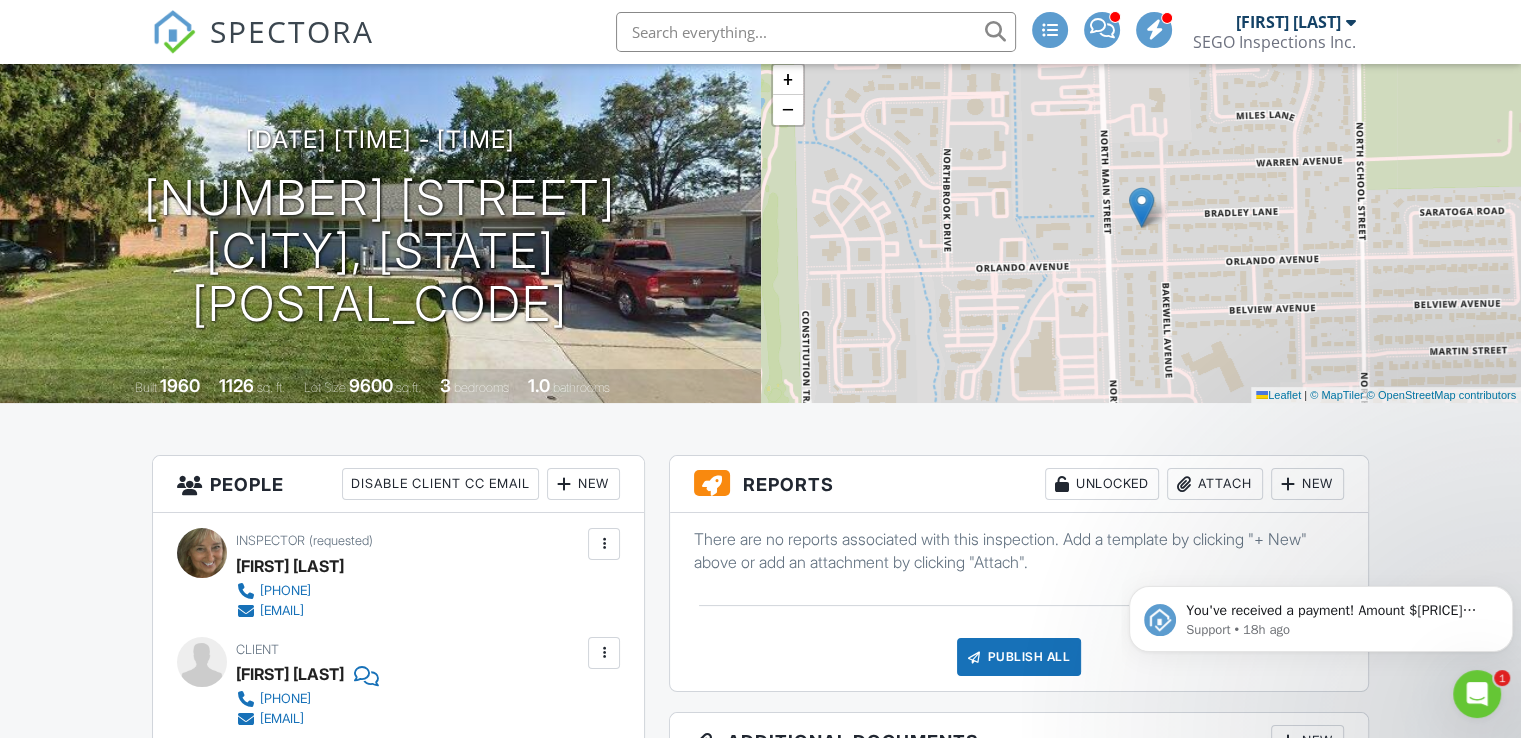 click on "Attach" at bounding box center (1215, 484) 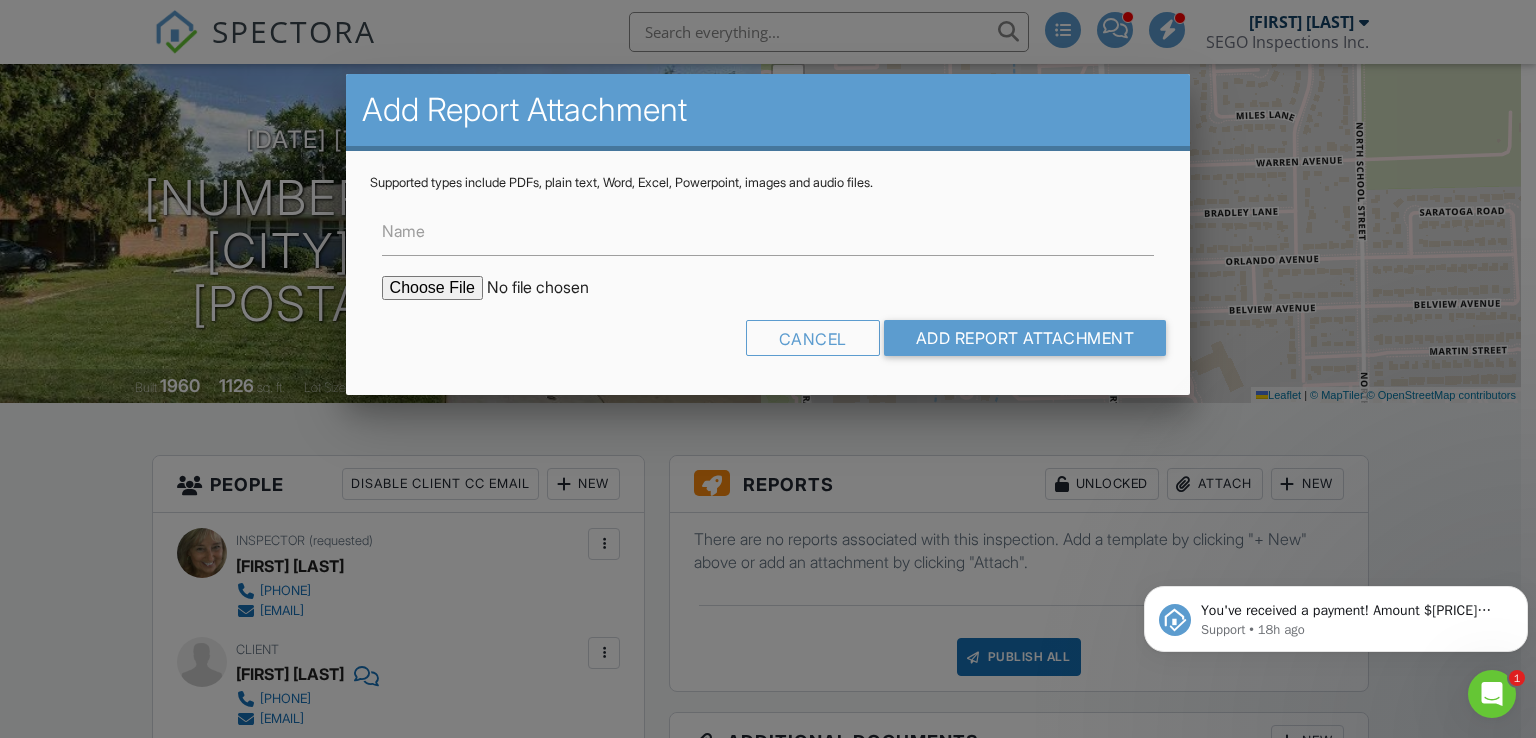 click at bounding box center (768, 361) 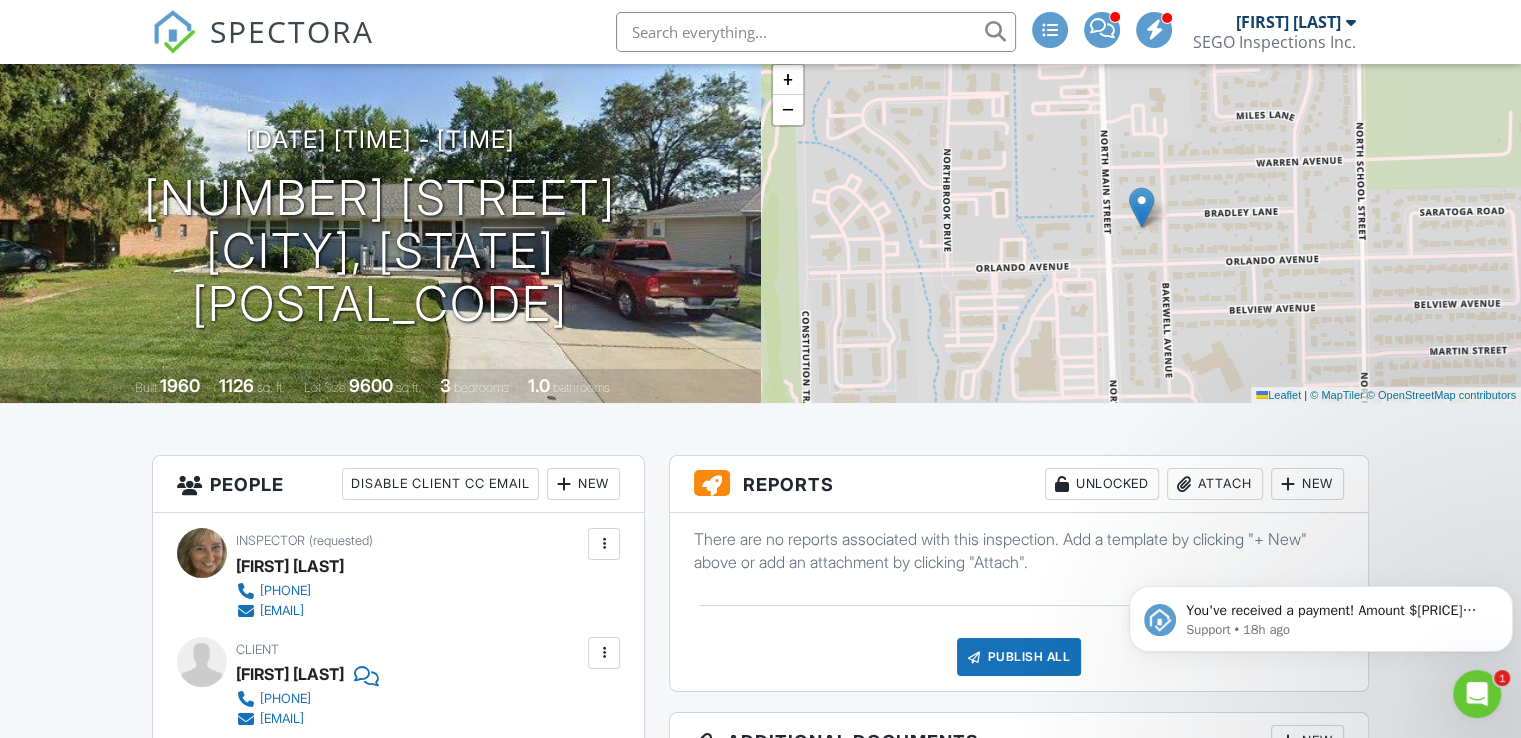 click on "Attach" at bounding box center [1215, 484] 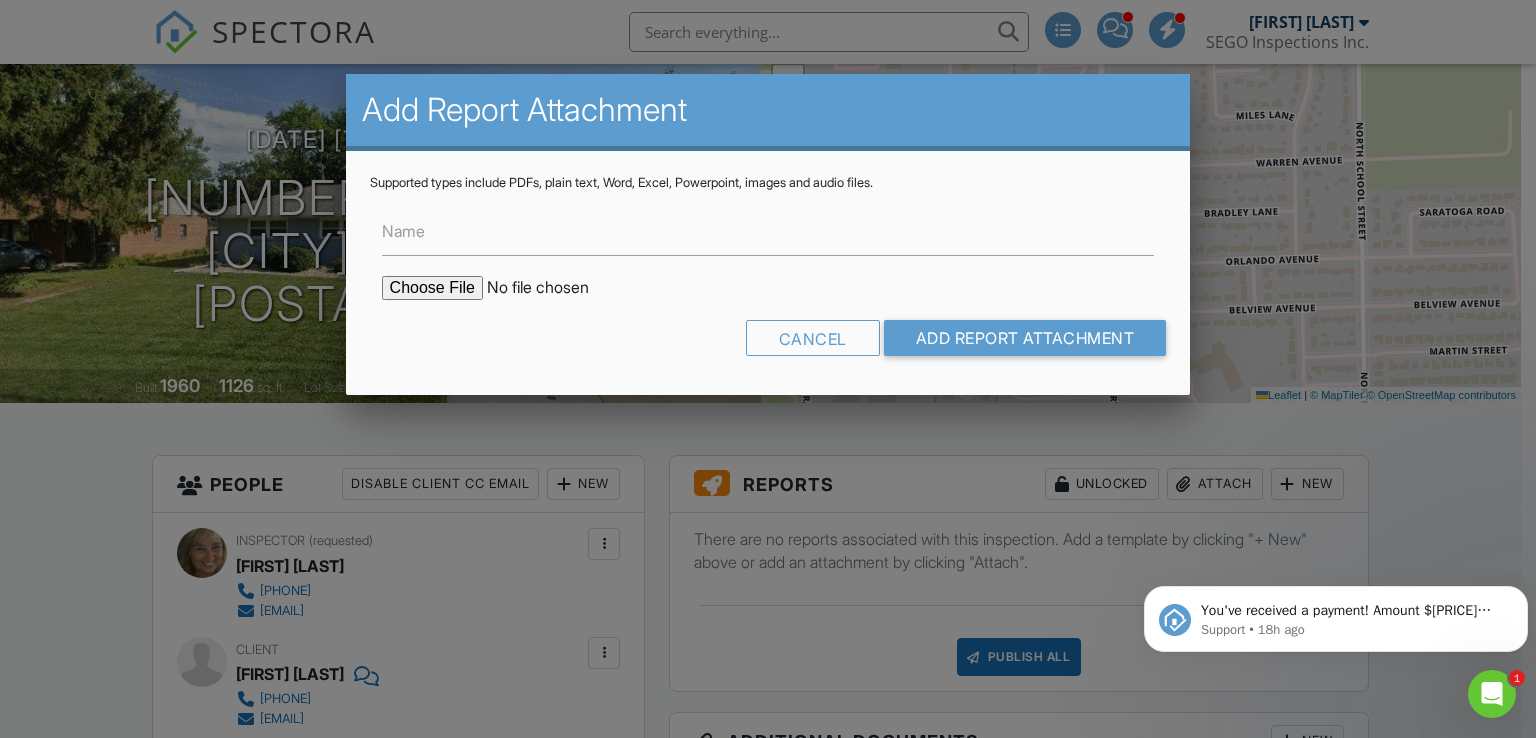 click at bounding box center [552, 288] 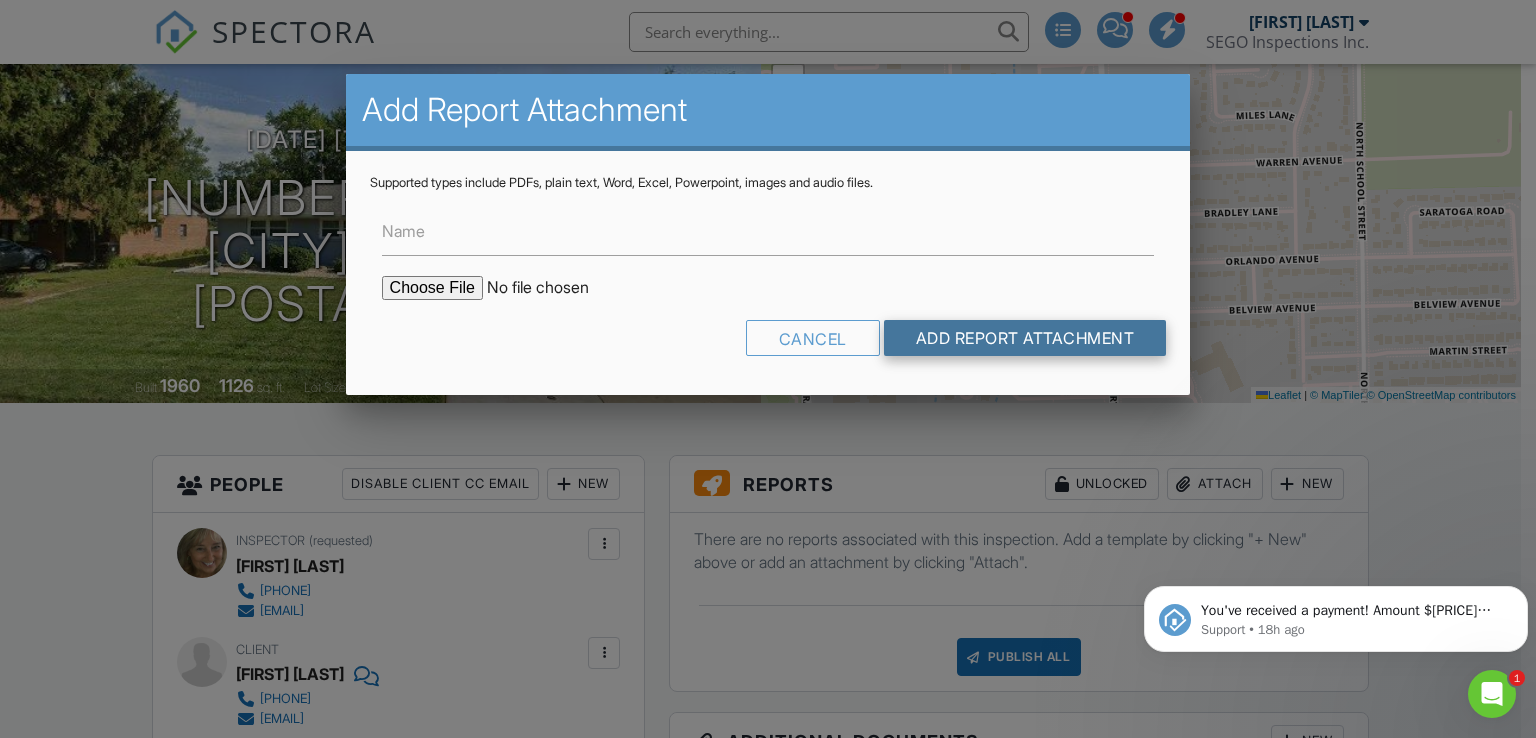 click on "Add Report Attachment" at bounding box center (1025, 338) 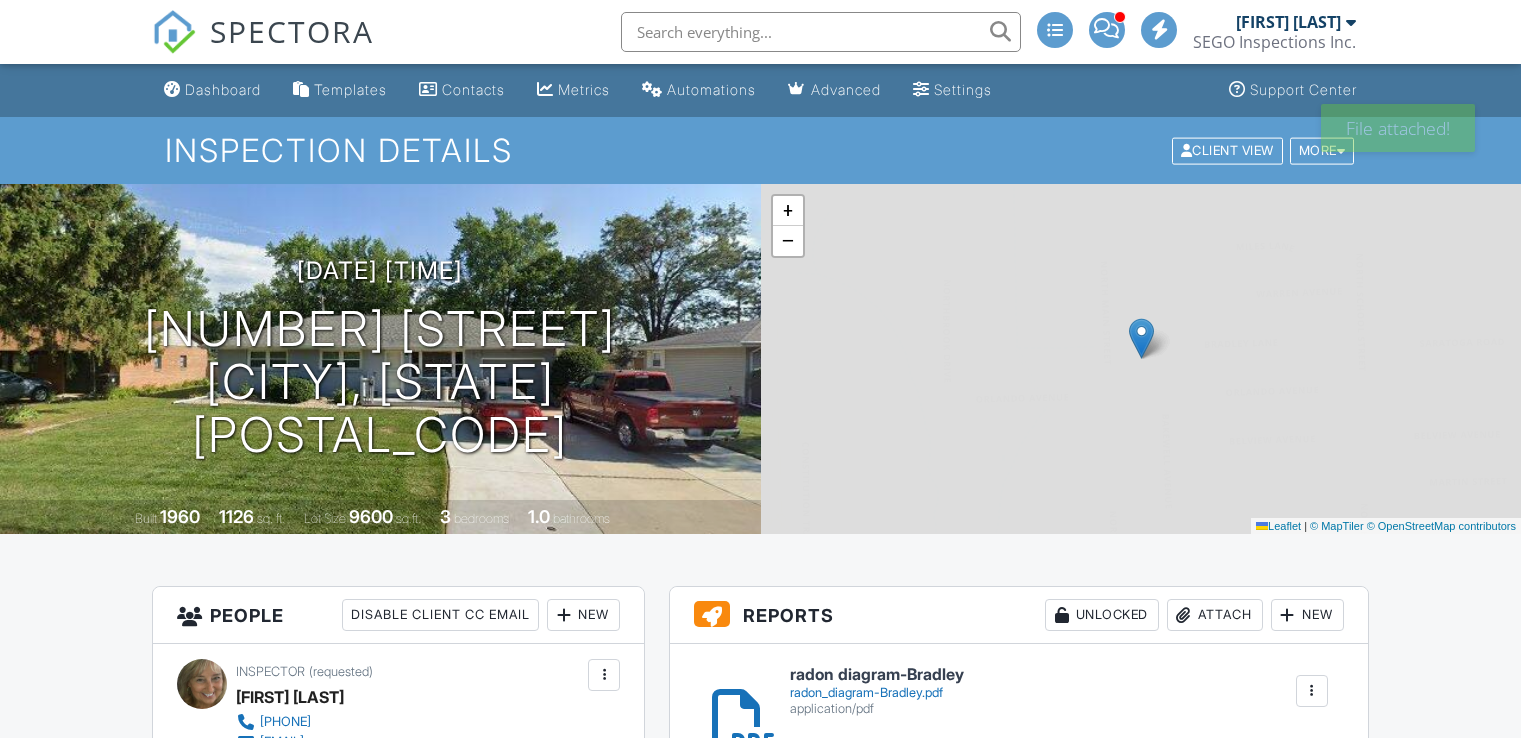 scroll, scrollTop: 0, scrollLeft: 0, axis: both 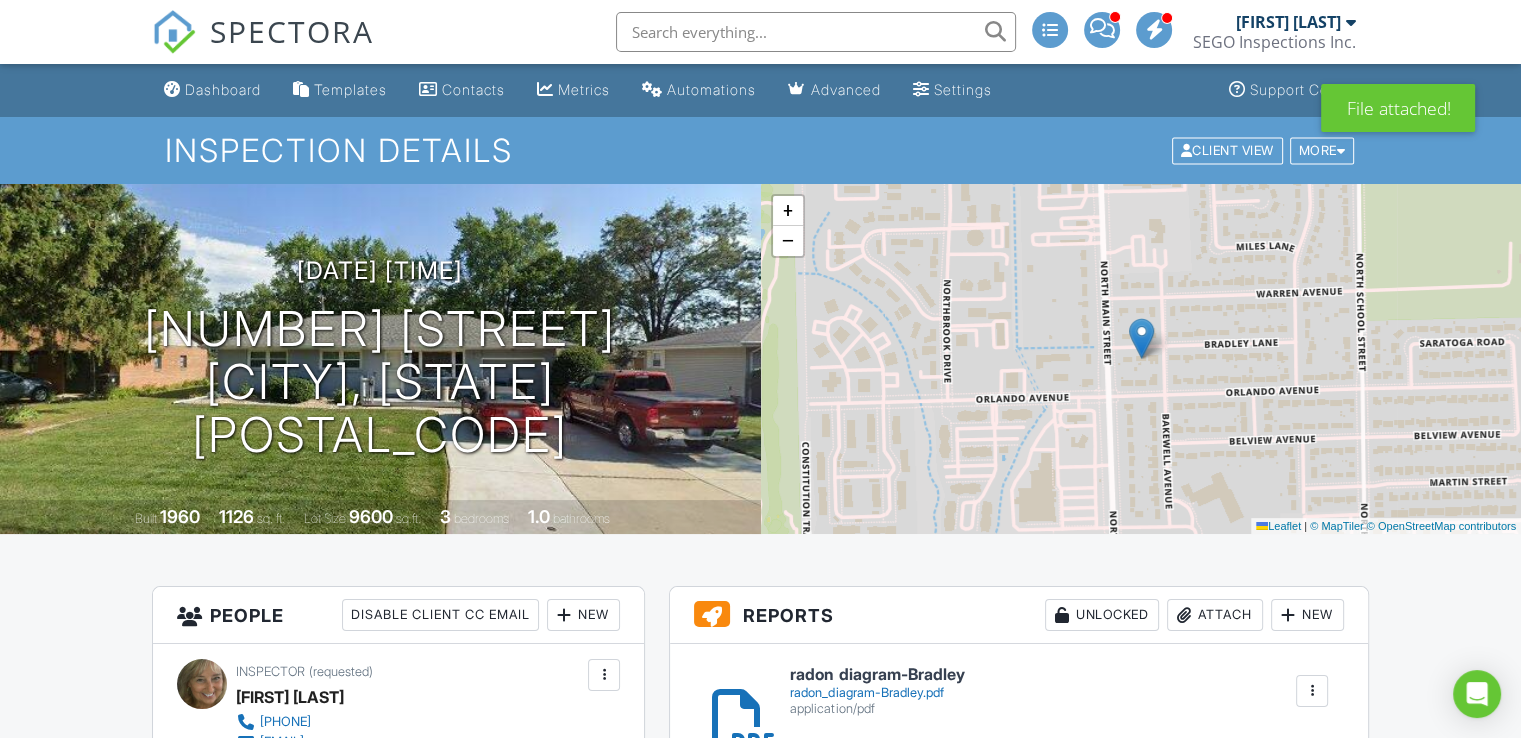 click on "Attach" at bounding box center [1215, 615] 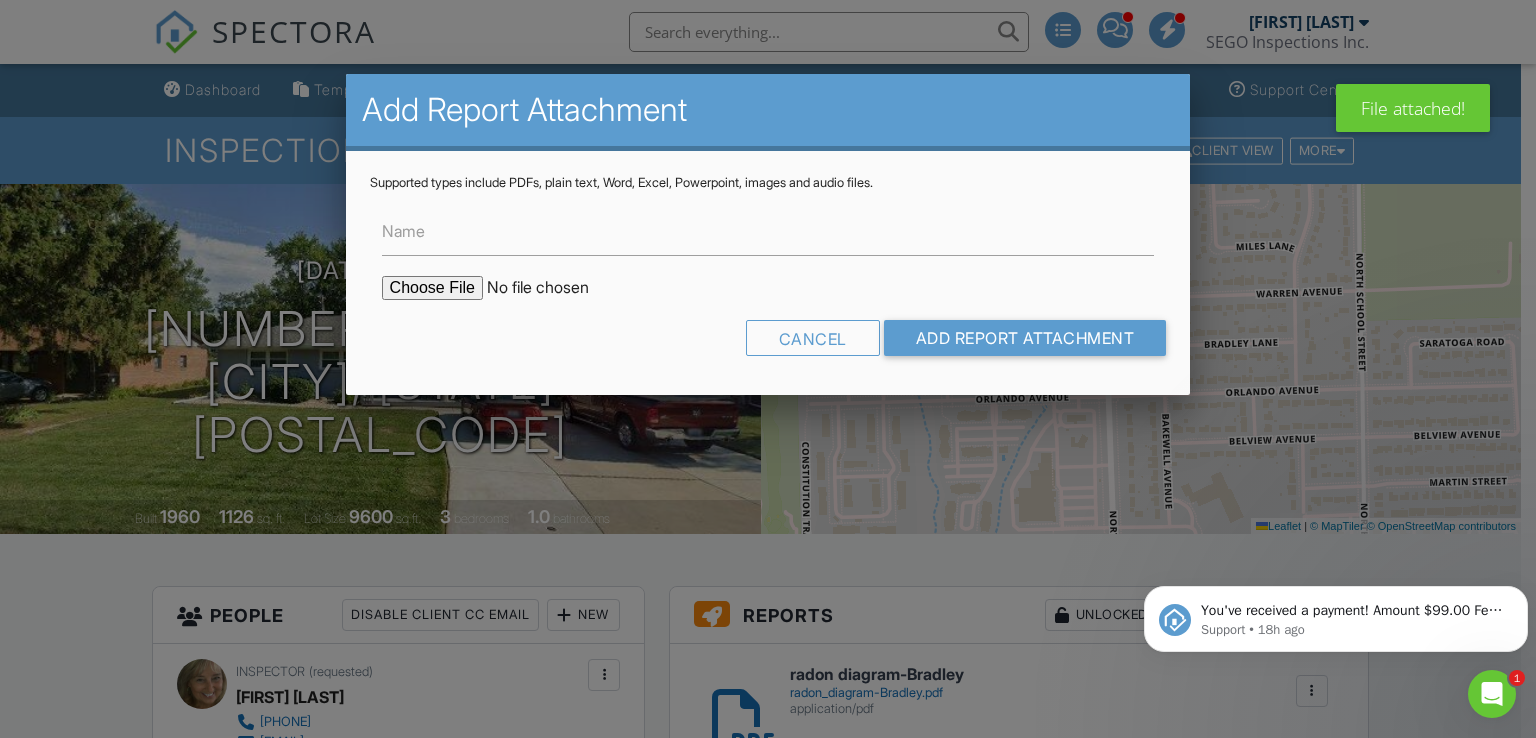 scroll, scrollTop: 0, scrollLeft: 0, axis: both 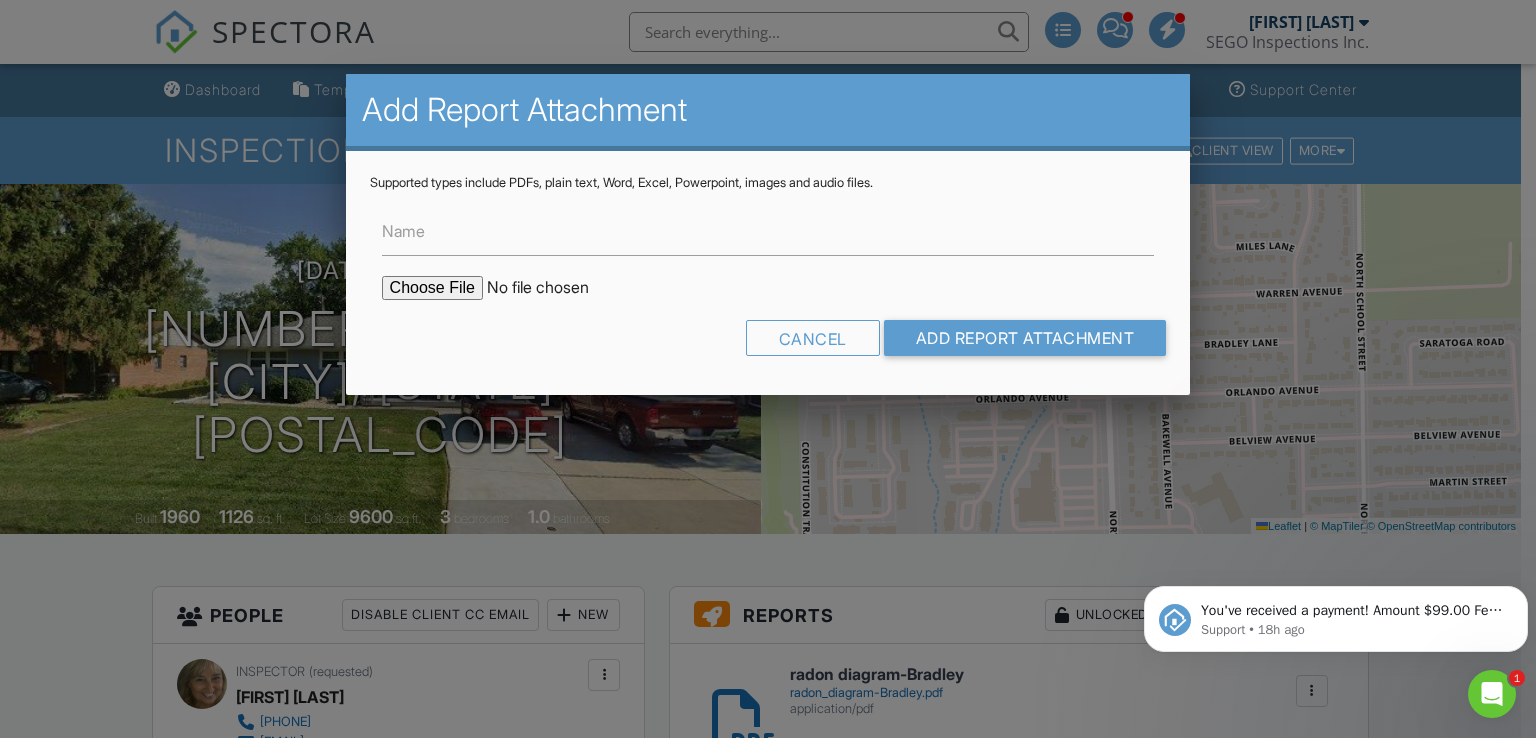 type on "C:\fakepath\503 BRADLEY LOWER LEVEL = 3.9 We Recommend you Consider Mitigation.pdf" 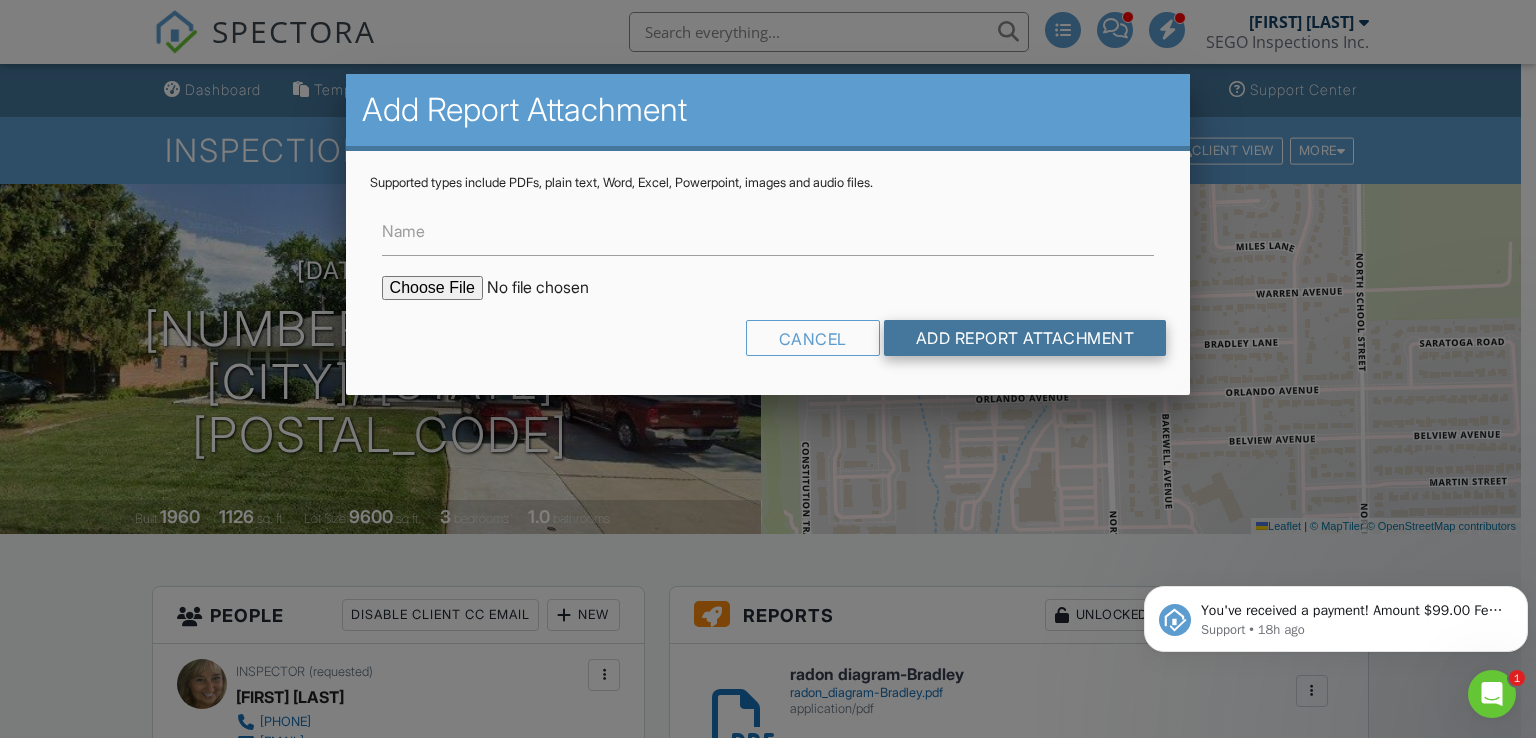click on "Add Report Attachment" at bounding box center [1025, 338] 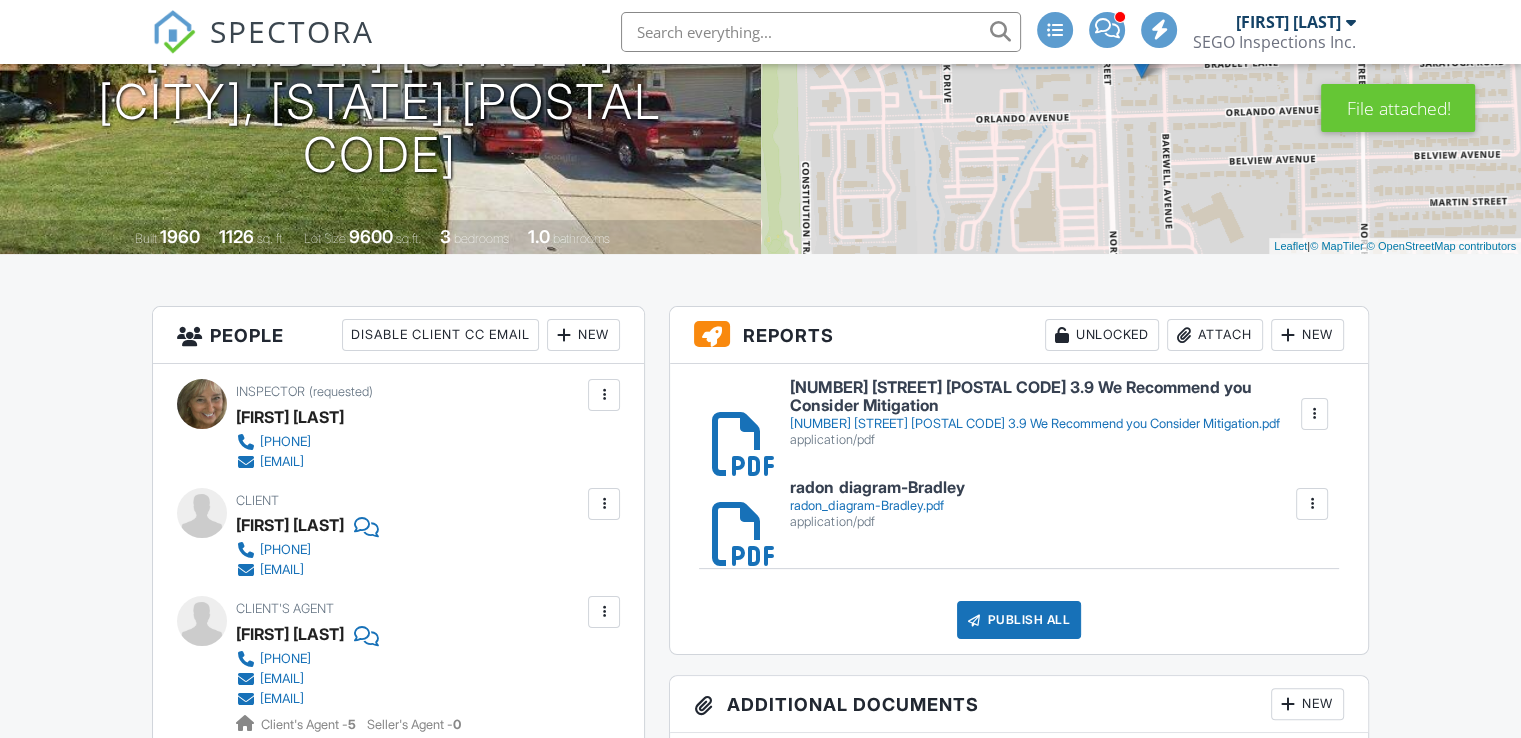 scroll, scrollTop: 0, scrollLeft: 0, axis: both 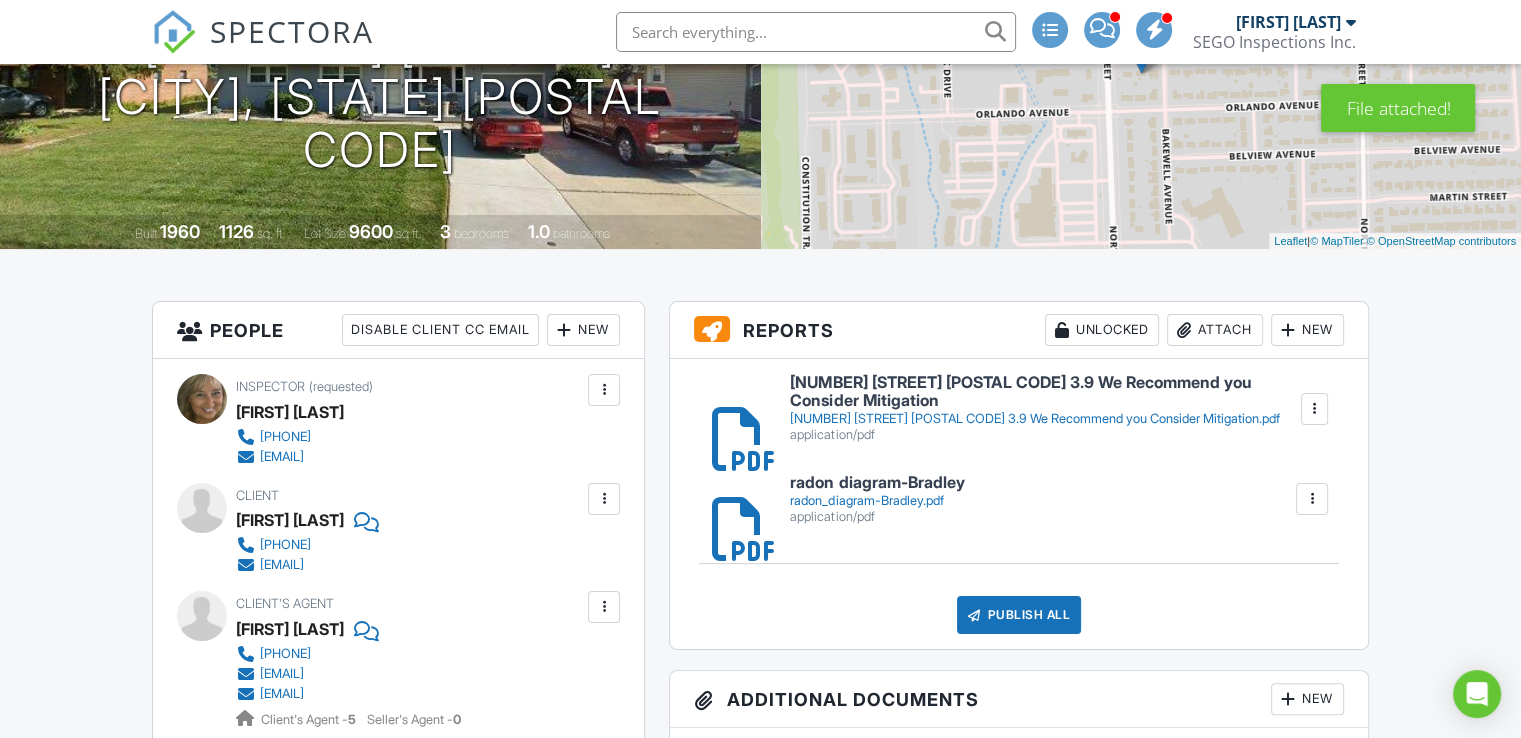 click on "[NUMBER] [STREET] [POSTAL CODE]   3.9 We Recommend you Consider Mitigation" at bounding box center (1044, 391) 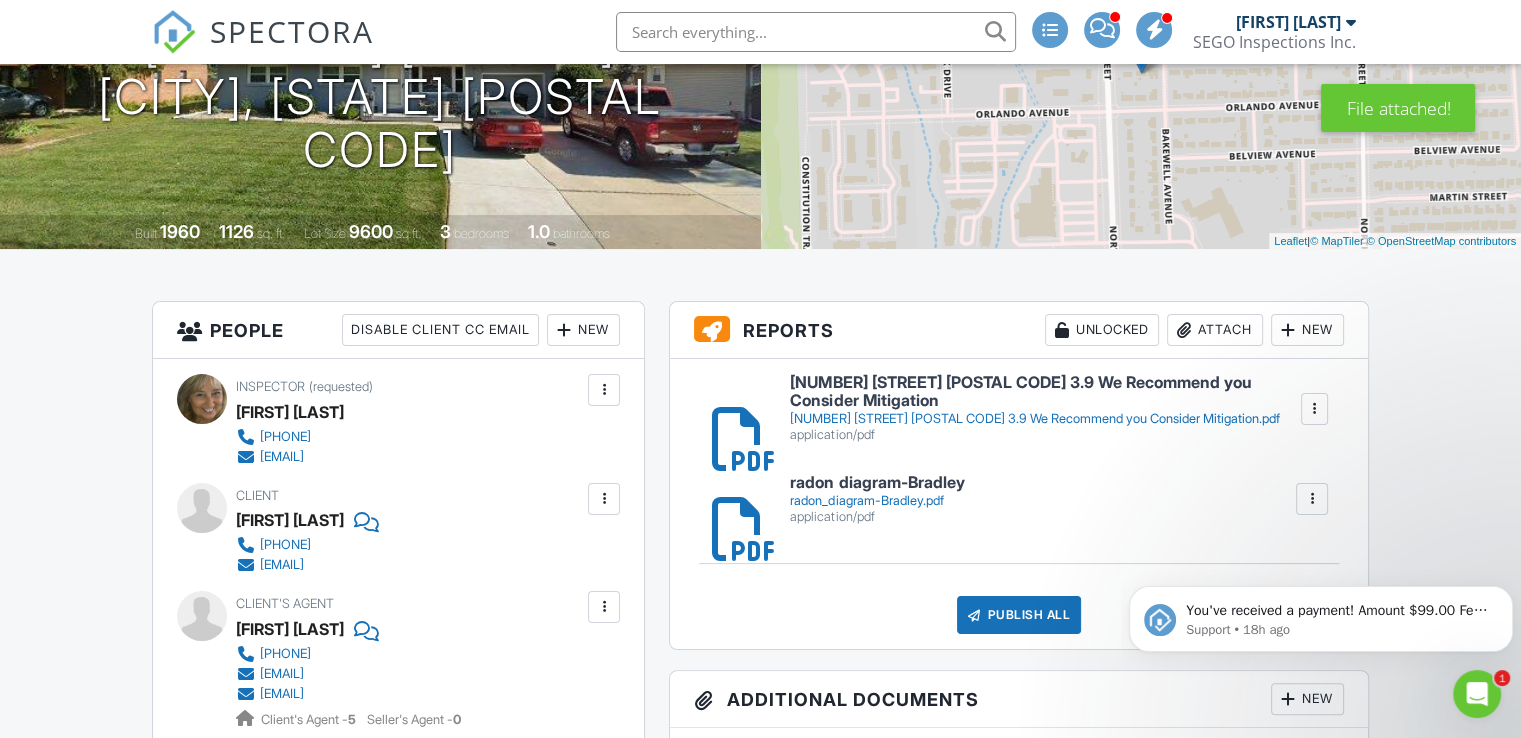 scroll, scrollTop: 0, scrollLeft: 0, axis: both 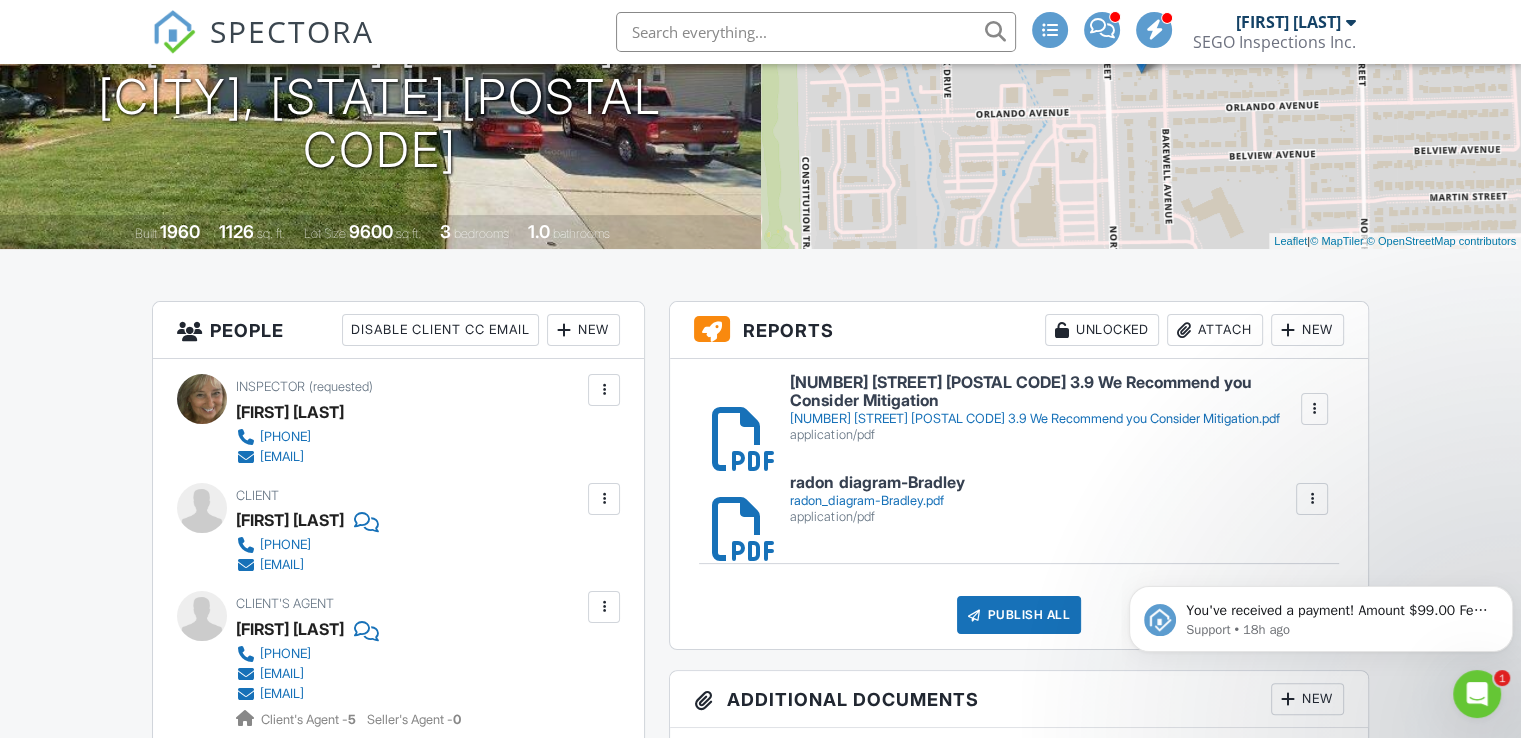 click at bounding box center [1314, 409] 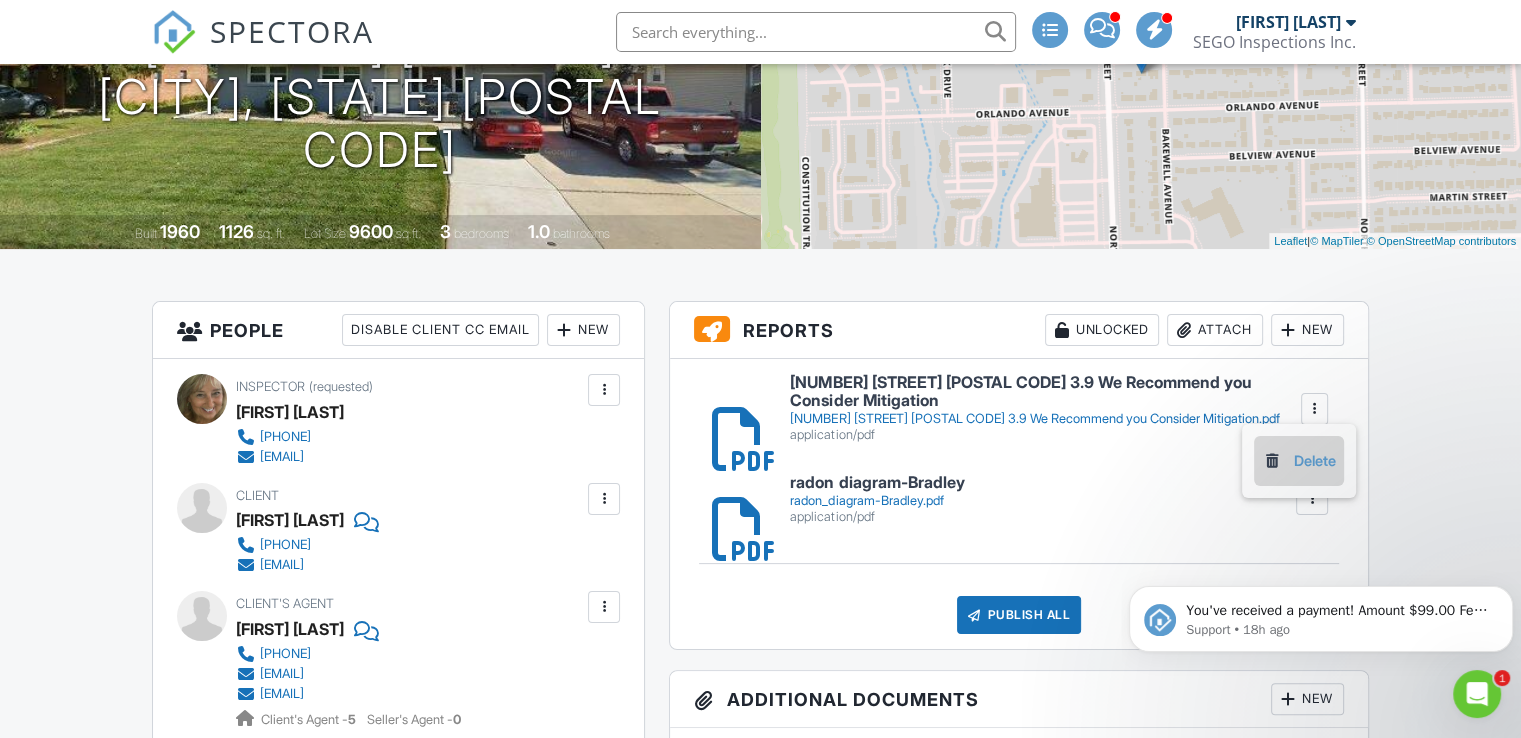 click at bounding box center [1272, 461] 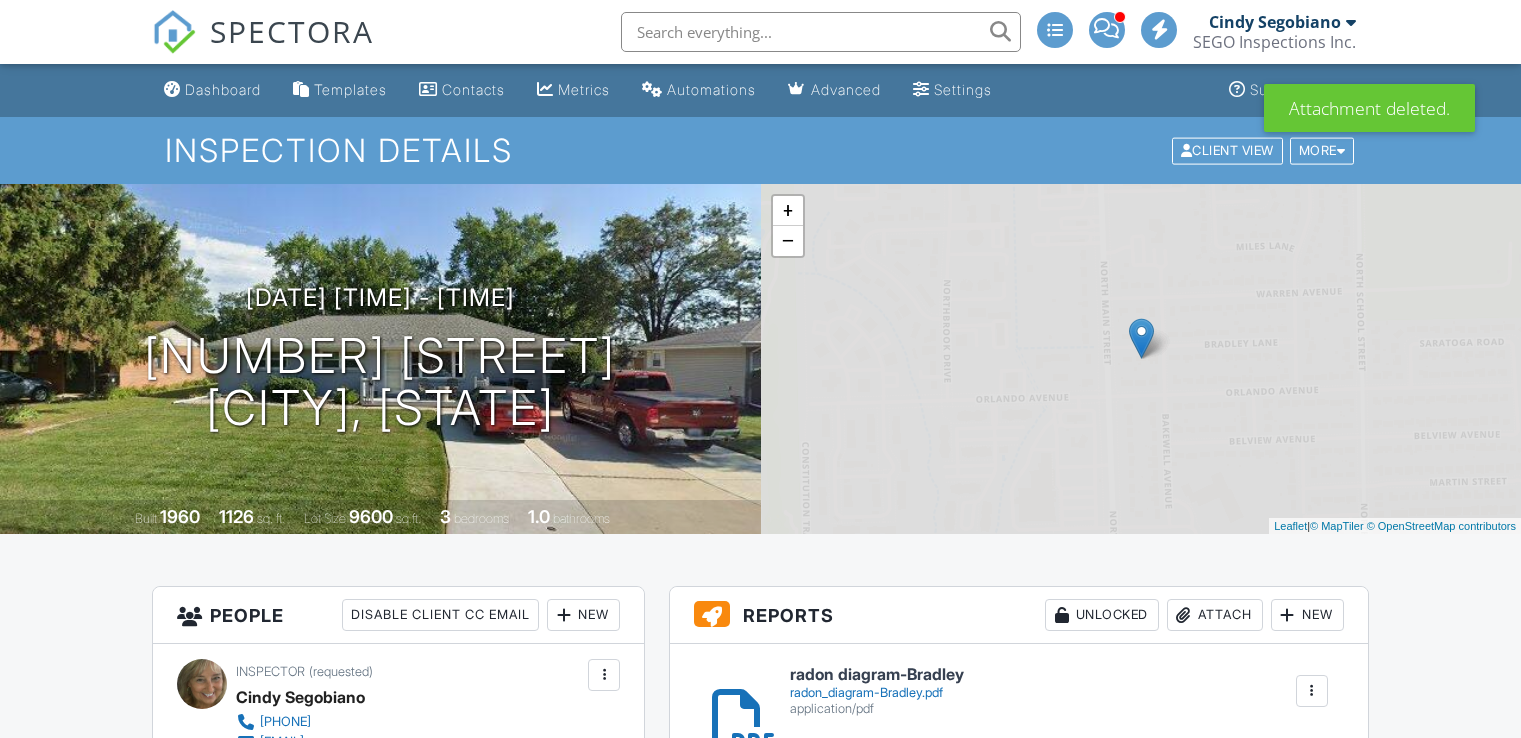 scroll, scrollTop: 0, scrollLeft: 0, axis: both 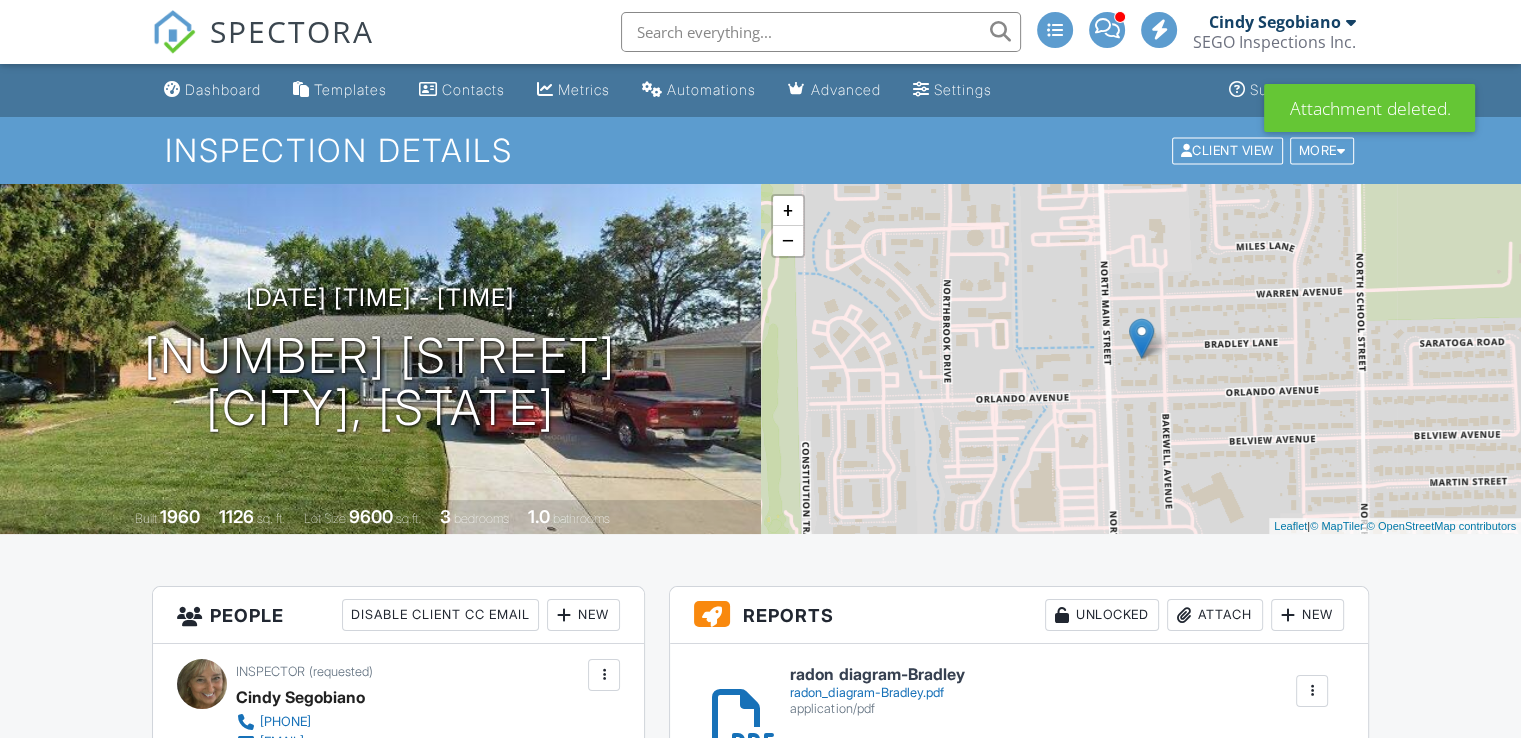 click on "Attach" at bounding box center [1215, 615] 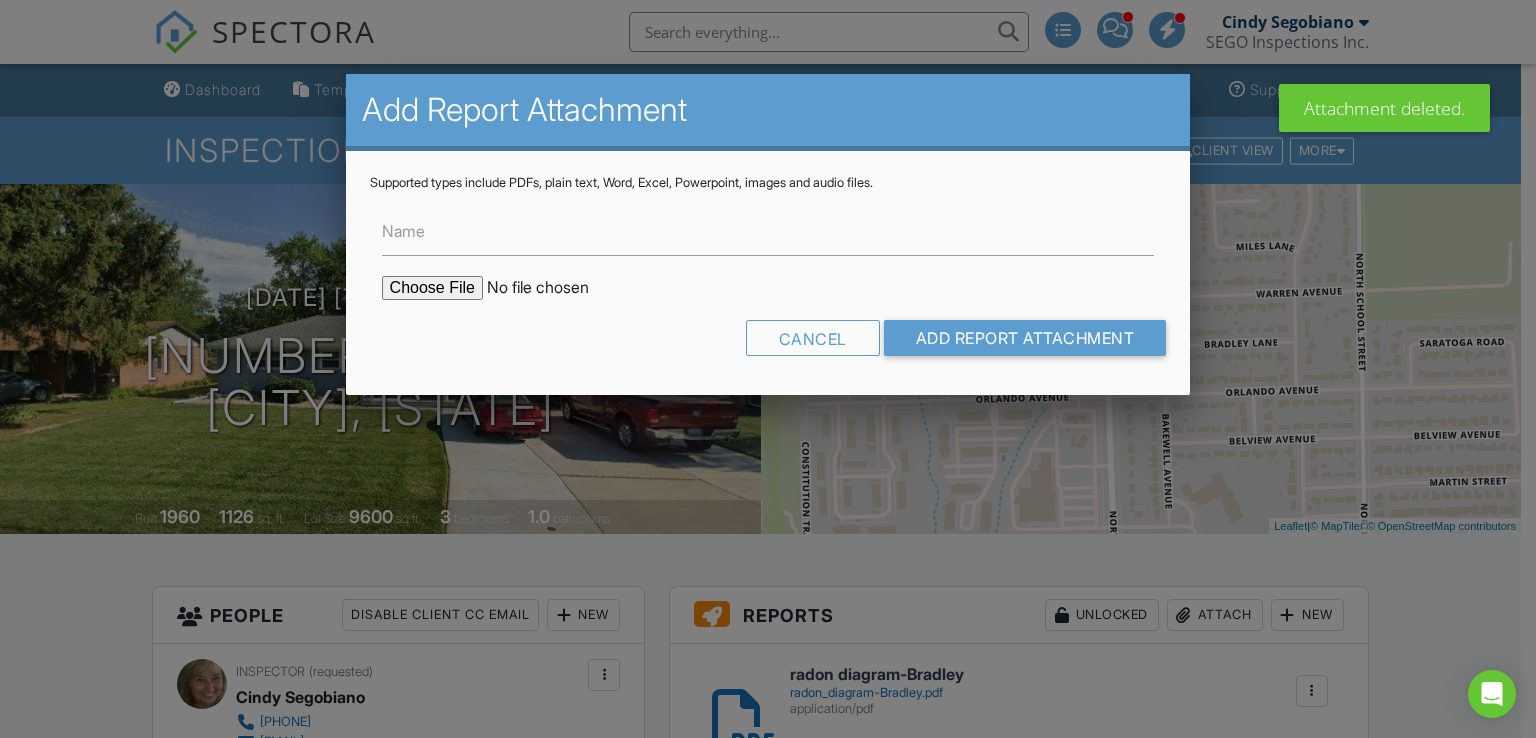 click at bounding box center (552, 288) 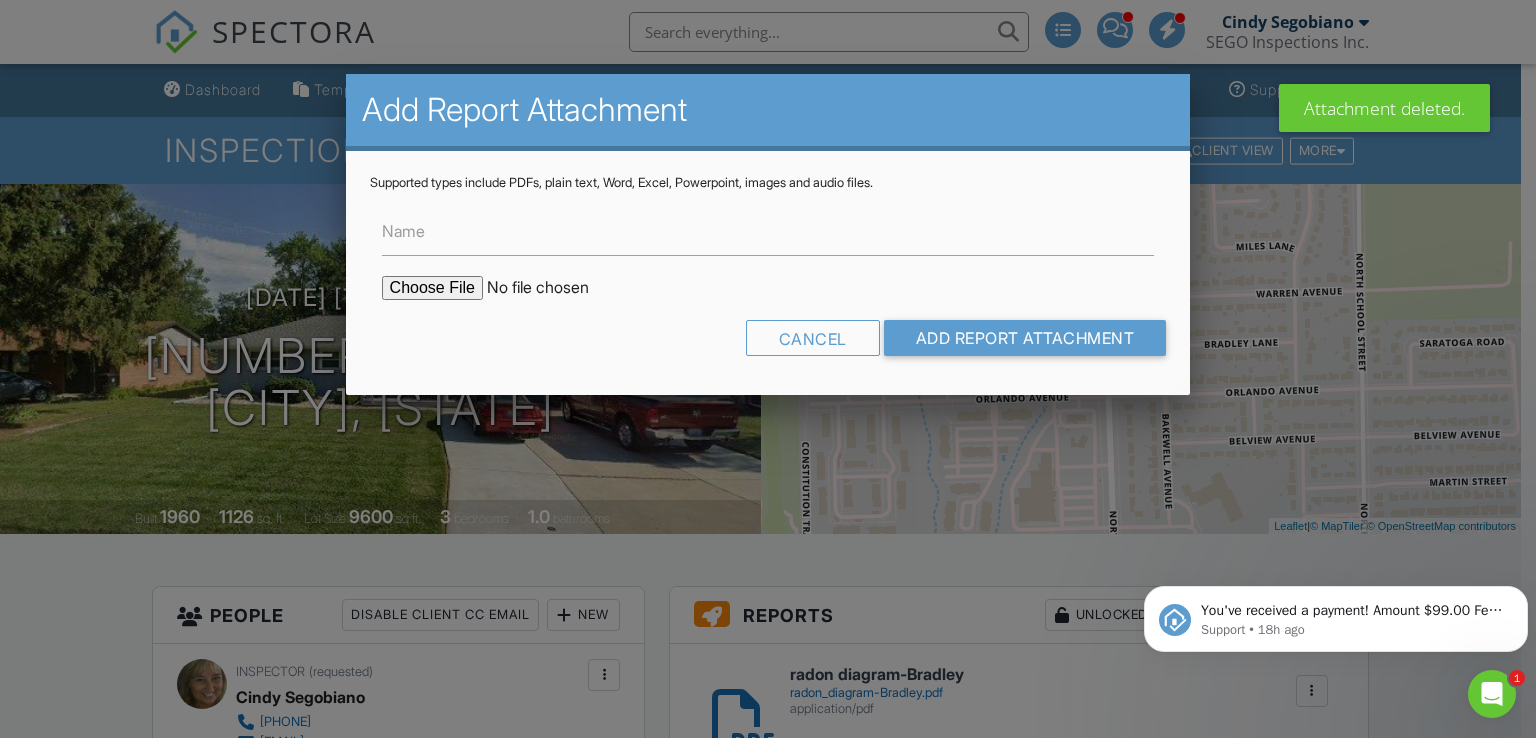 scroll, scrollTop: 0, scrollLeft: 0, axis: both 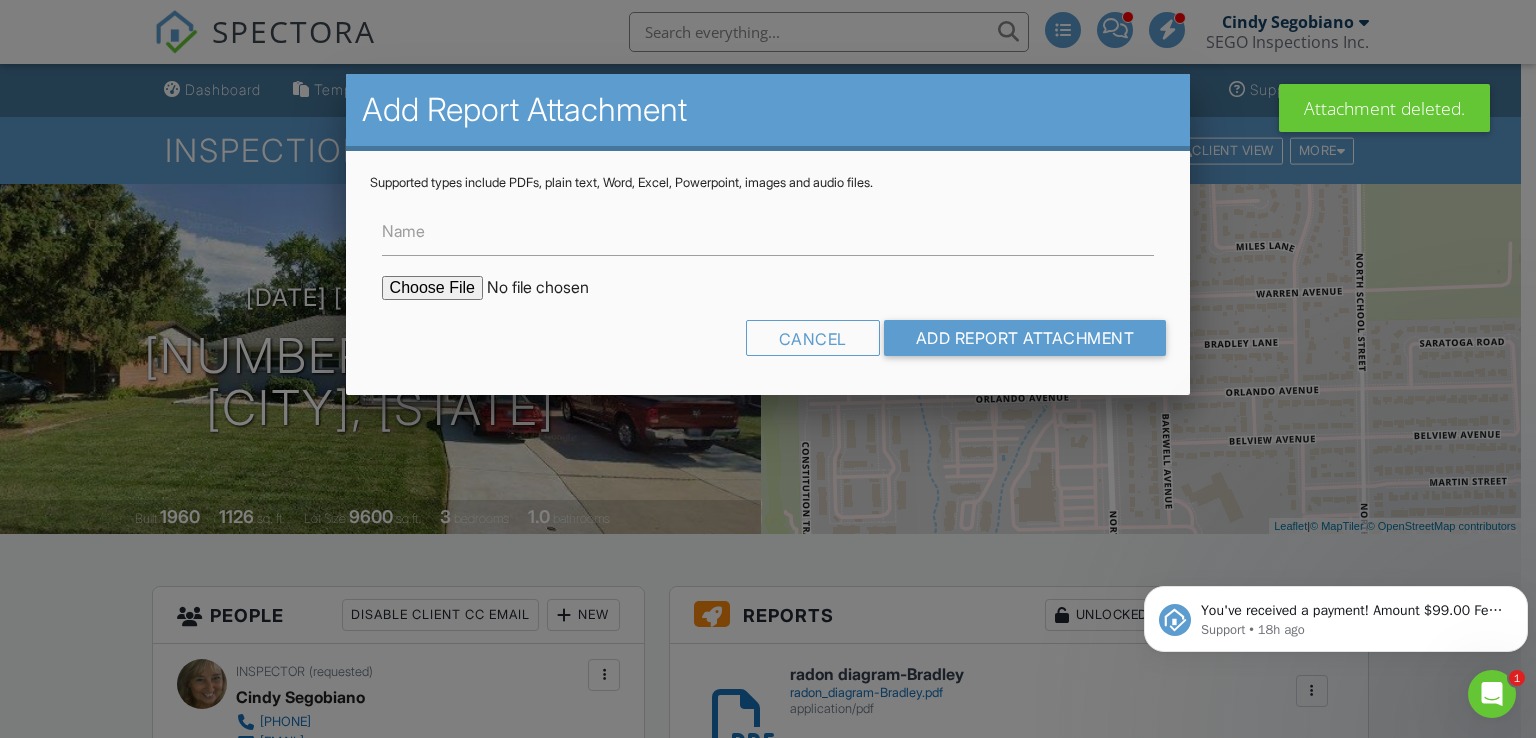 type on "C:\fakepath\503 BRADLEY-LOWER LEVEL = 3.9  We Recommend You Consider Mitigation.pdf" 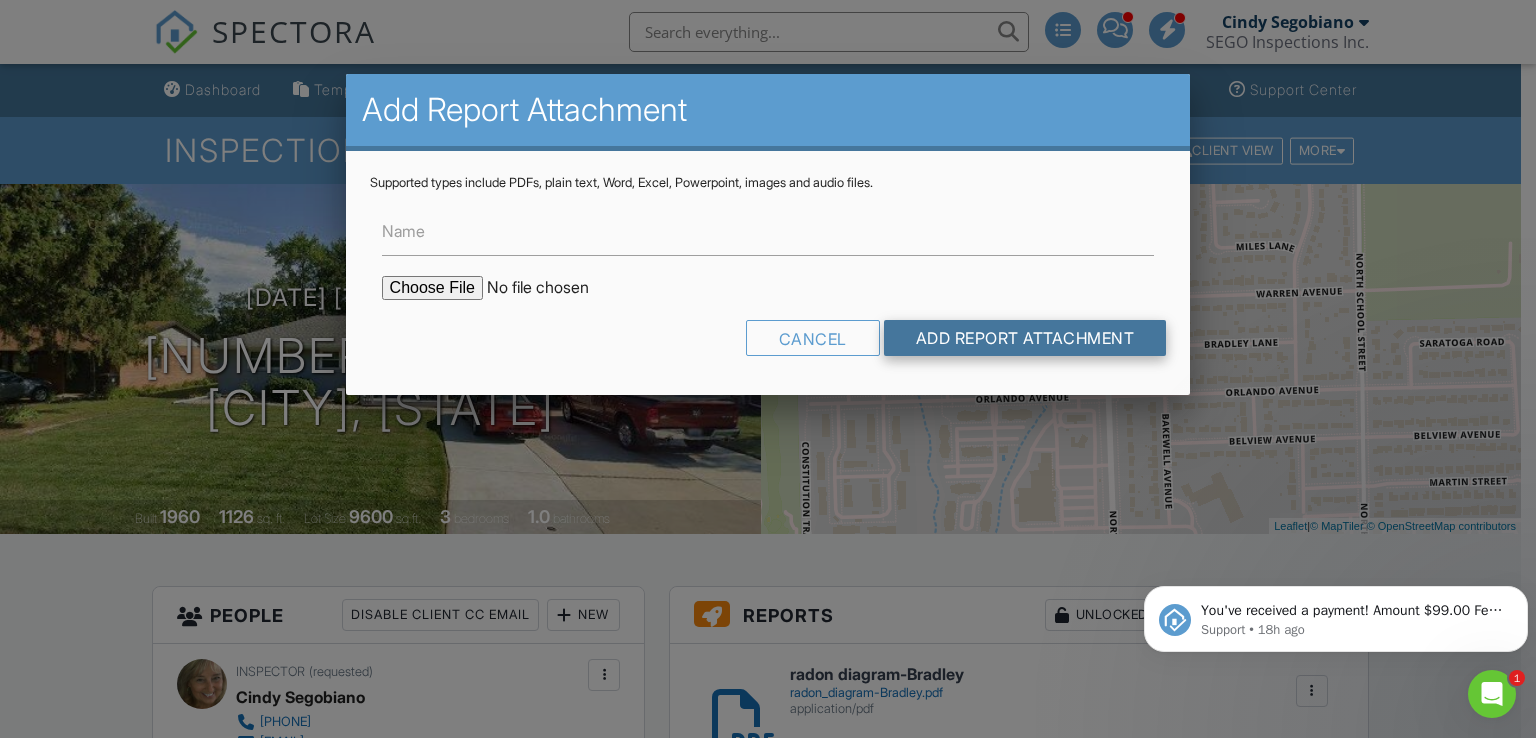 click on "Add Report Attachment" at bounding box center [1025, 338] 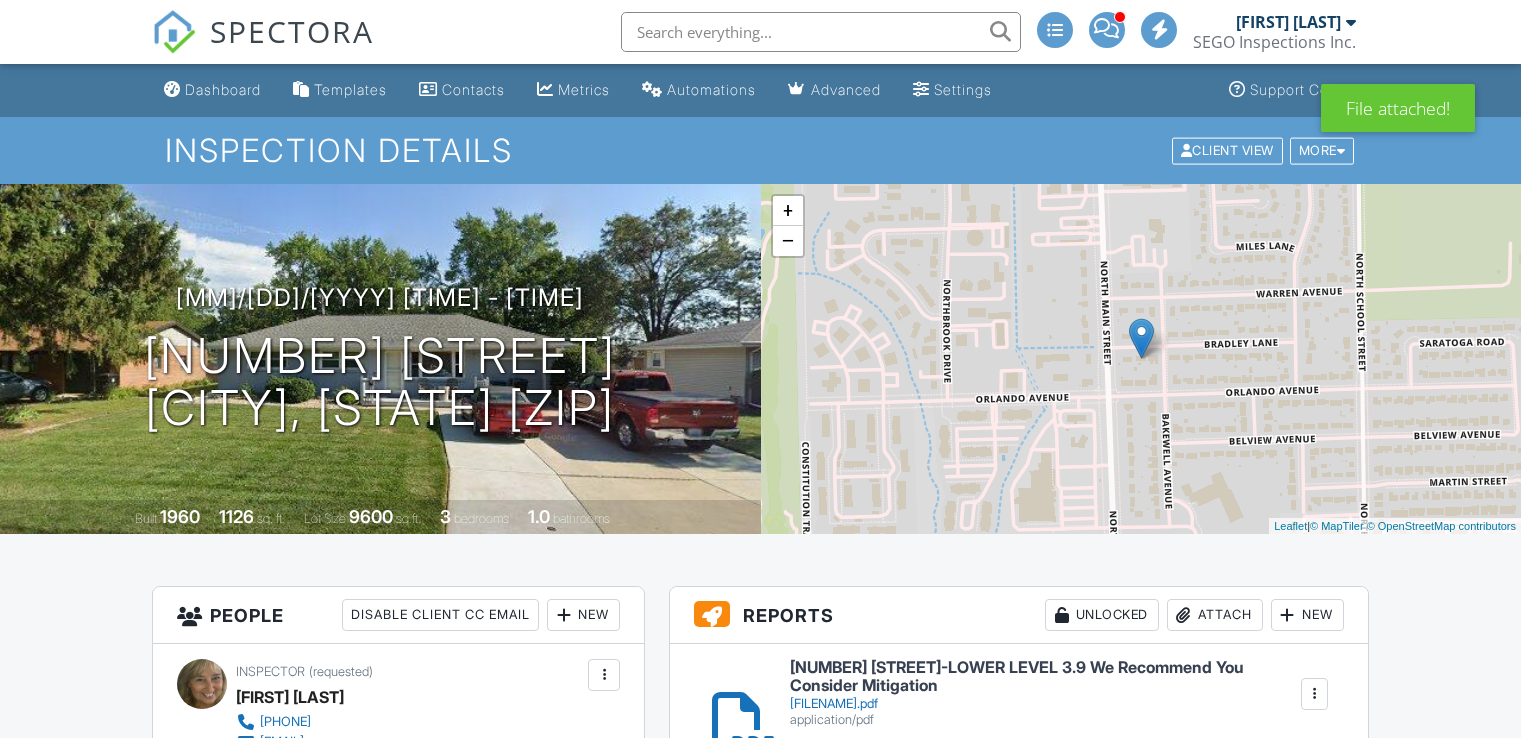 scroll, scrollTop: 0, scrollLeft: 0, axis: both 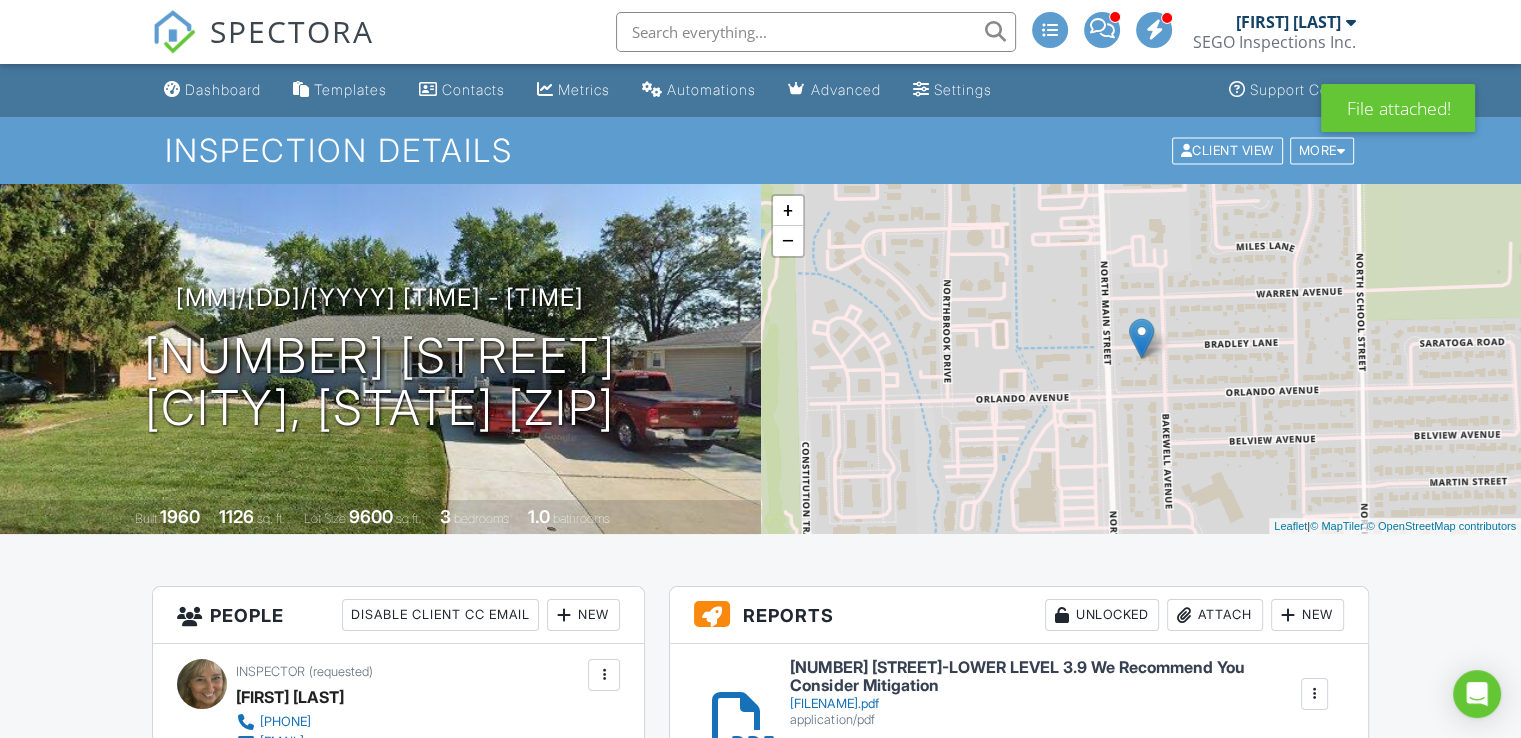 click on "503_BRADLEY-LOWER_LEVEL___3.9__We_Recommend_You_Consider_Mitigation.pdf" at bounding box center (1044, 704) 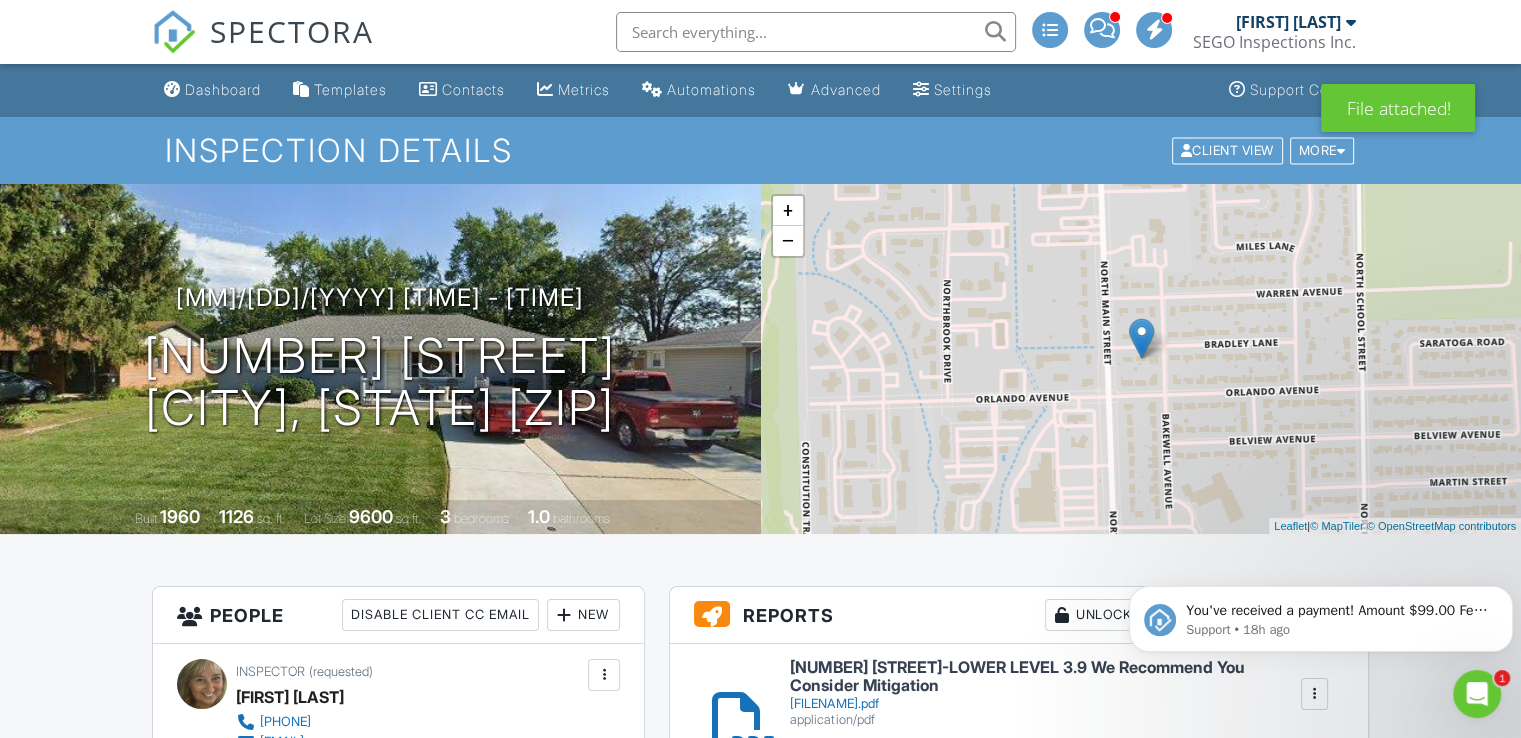 scroll, scrollTop: 0, scrollLeft: 0, axis: both 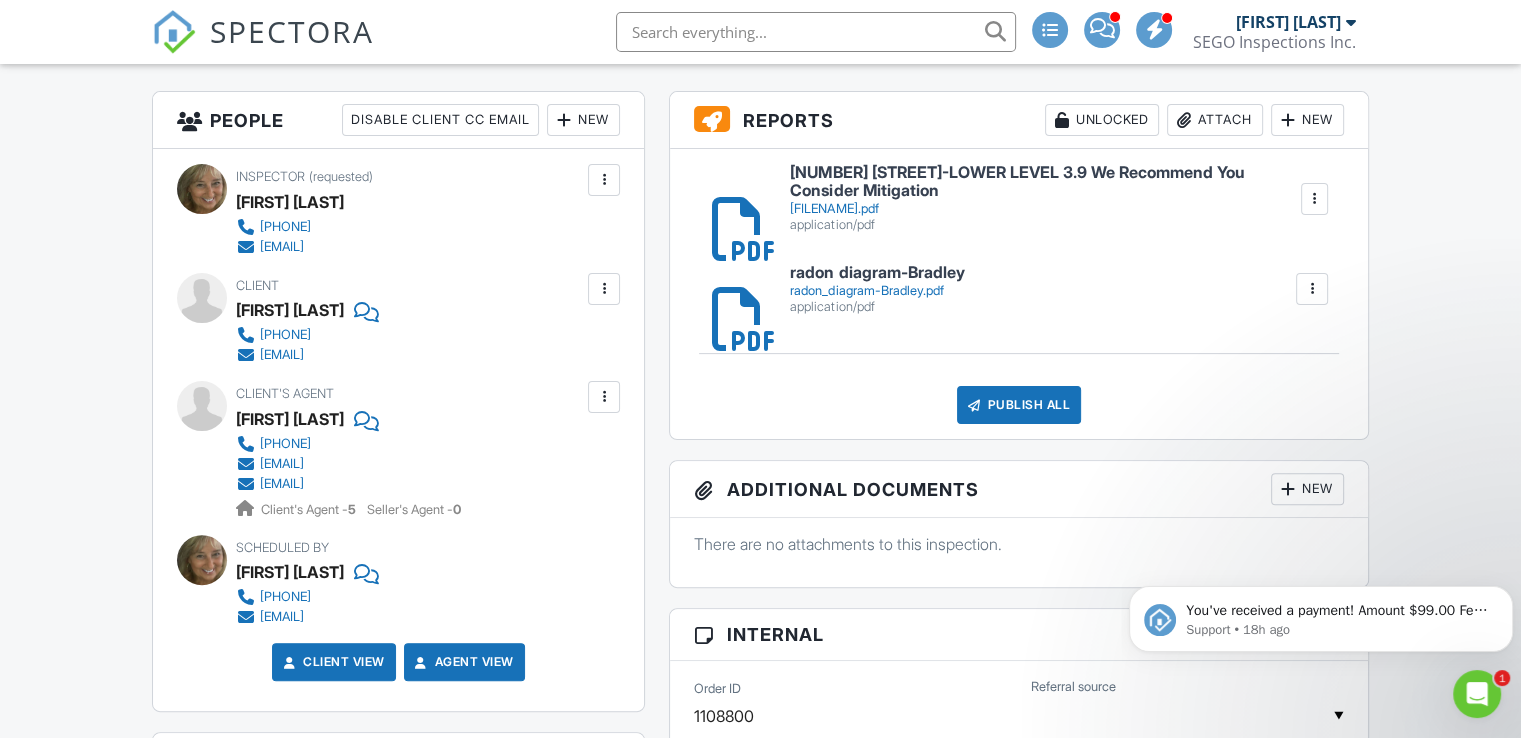 click on "Publish All" at bounding box center (1019, 405) 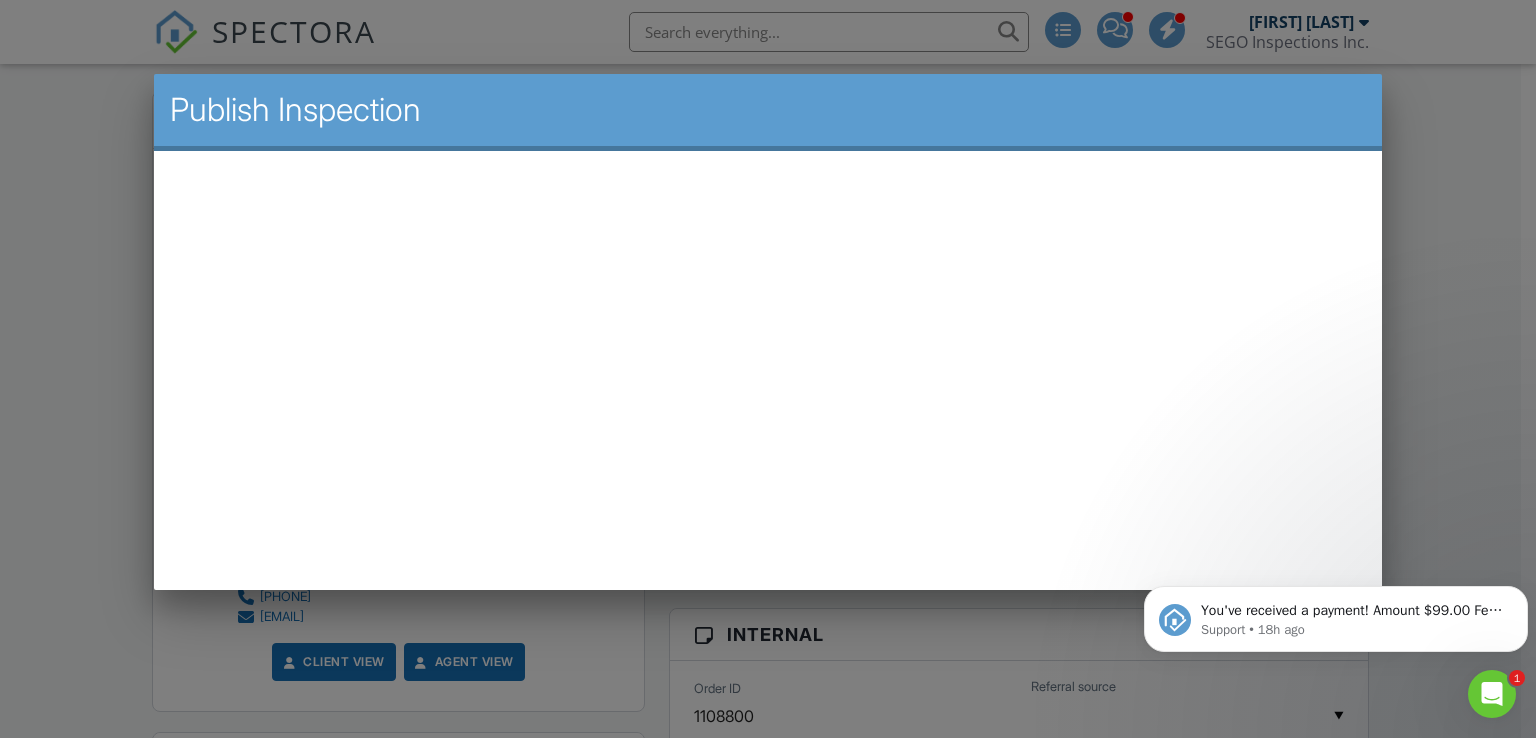 scroll, scrollTop: 0, scrollLeft: 0, axis: both 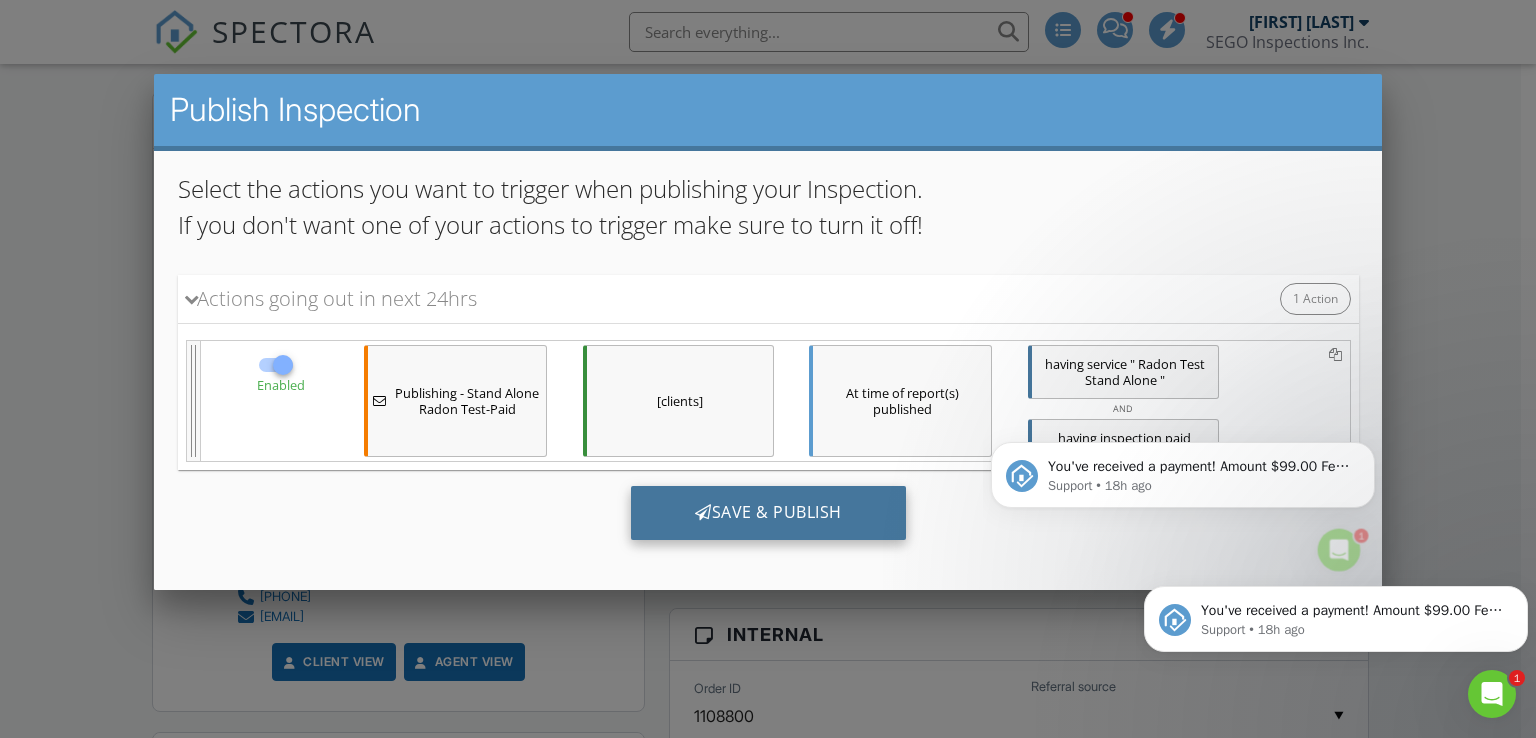 click on "Save & Publish" at bounding box center (767, 512) 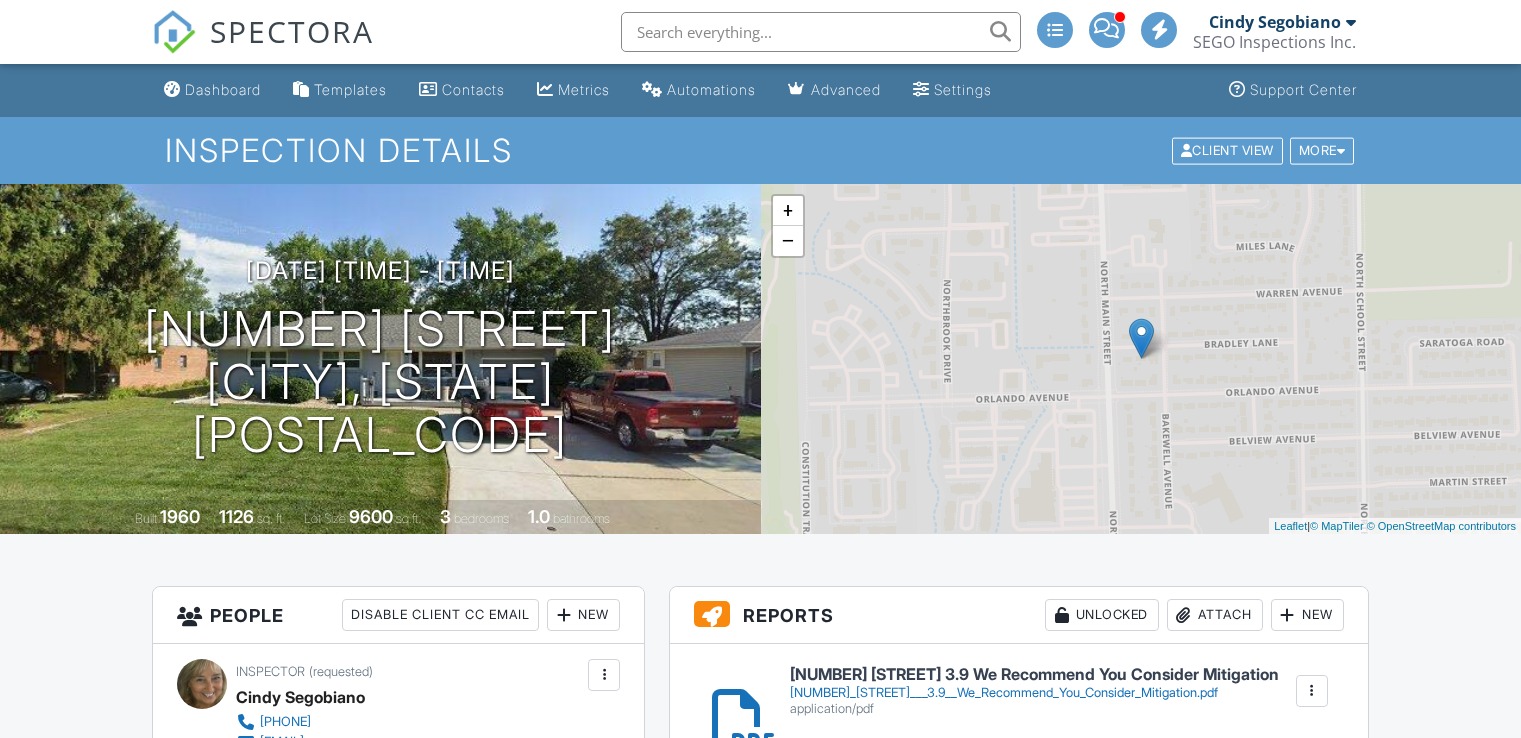 scroll, scrollTop: 0, scrollLeft: 0, axis: both 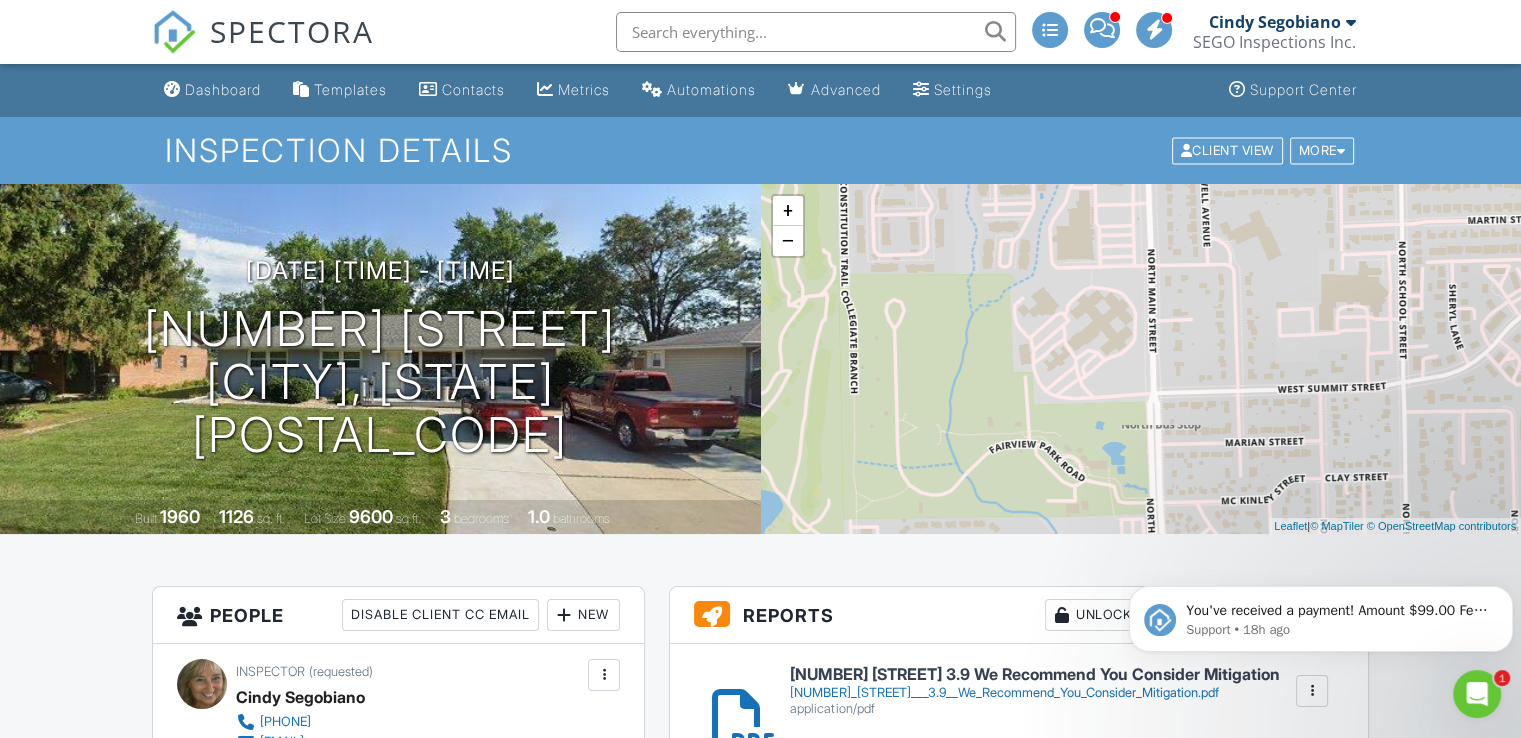 click on "[NUMBER]_[STREET]___3.9__We_Recommend_You_Consider_Mitigation.pdf" at bounding box center (1034, 693) 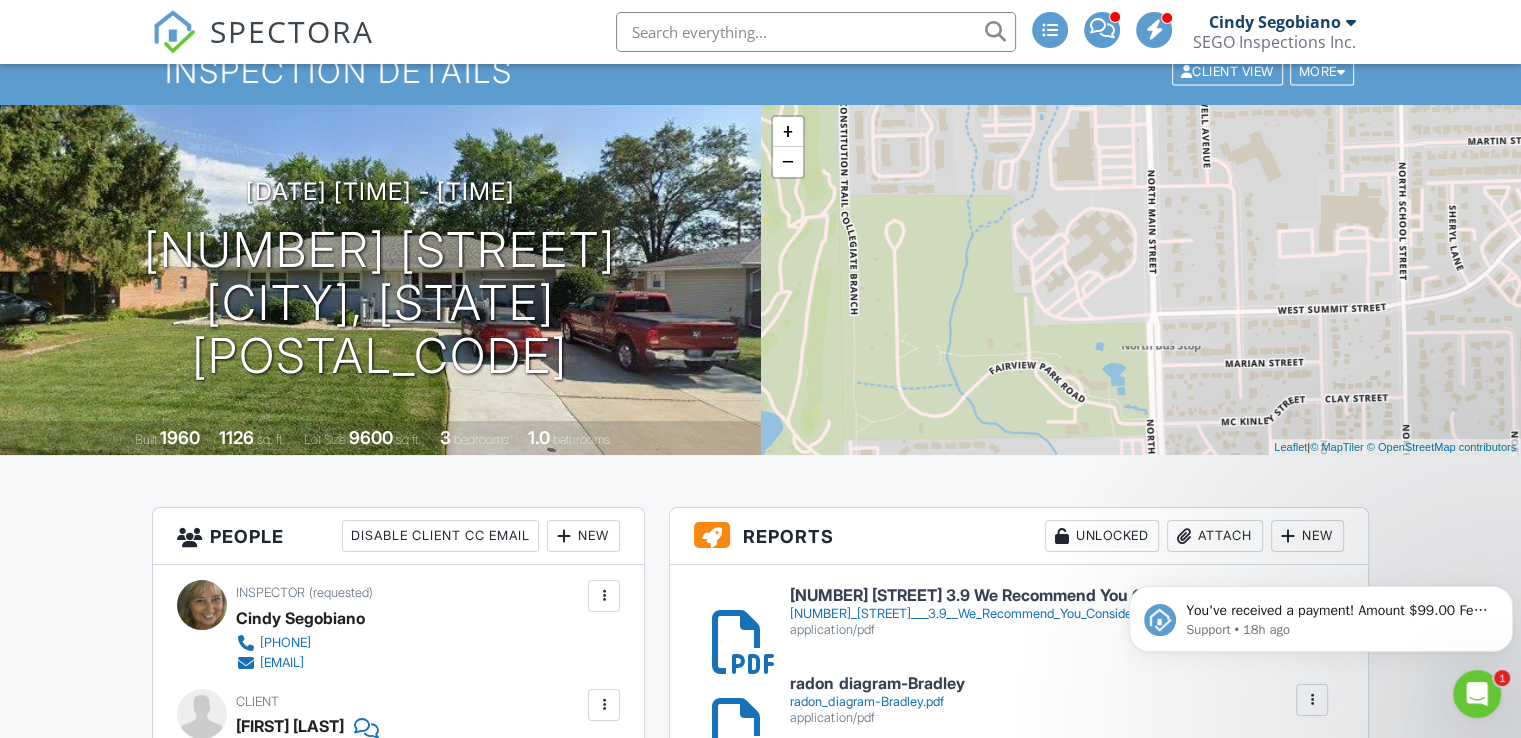 scroll, scrollTop: 78, scrollLeft: 0, axis: vertical 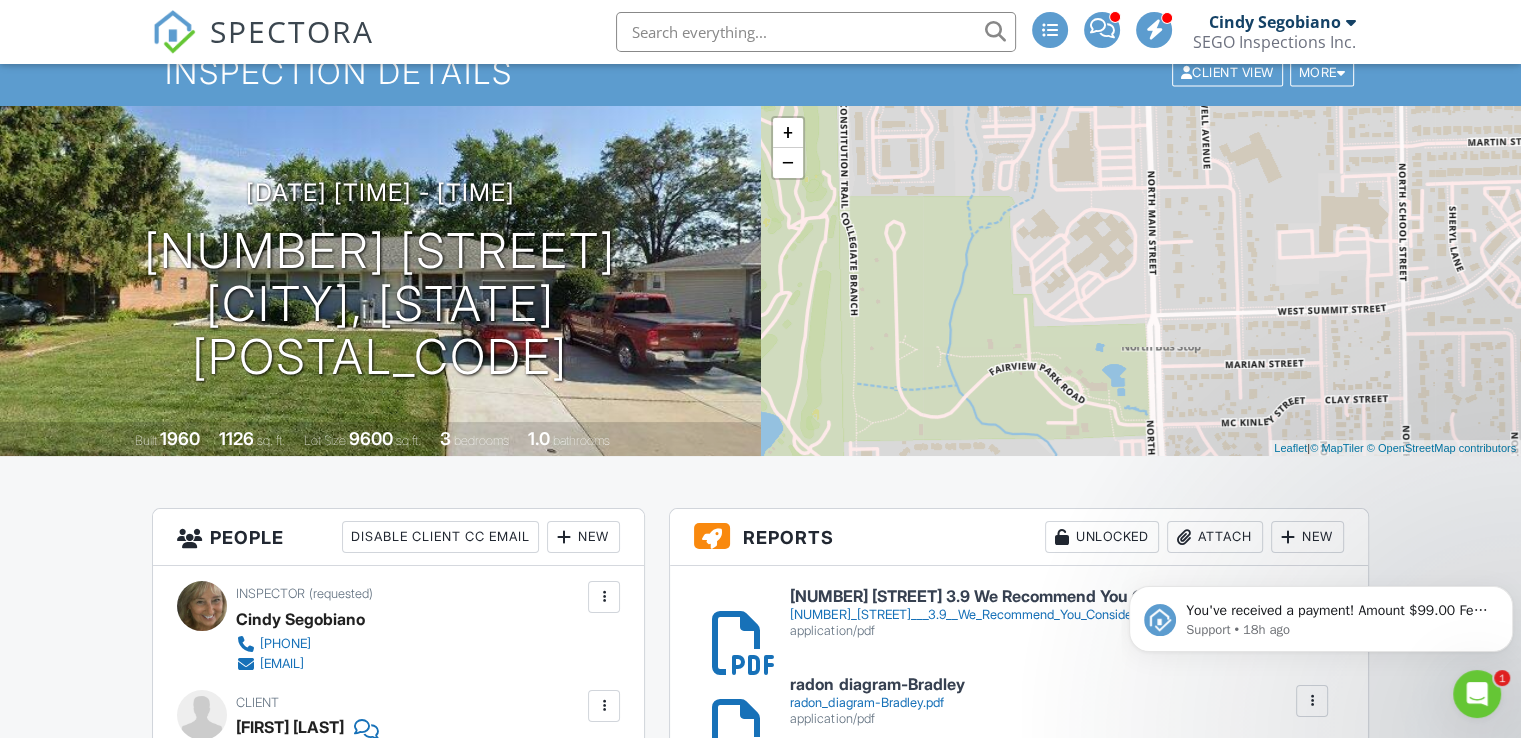 click at bounding box center (1477, 694) 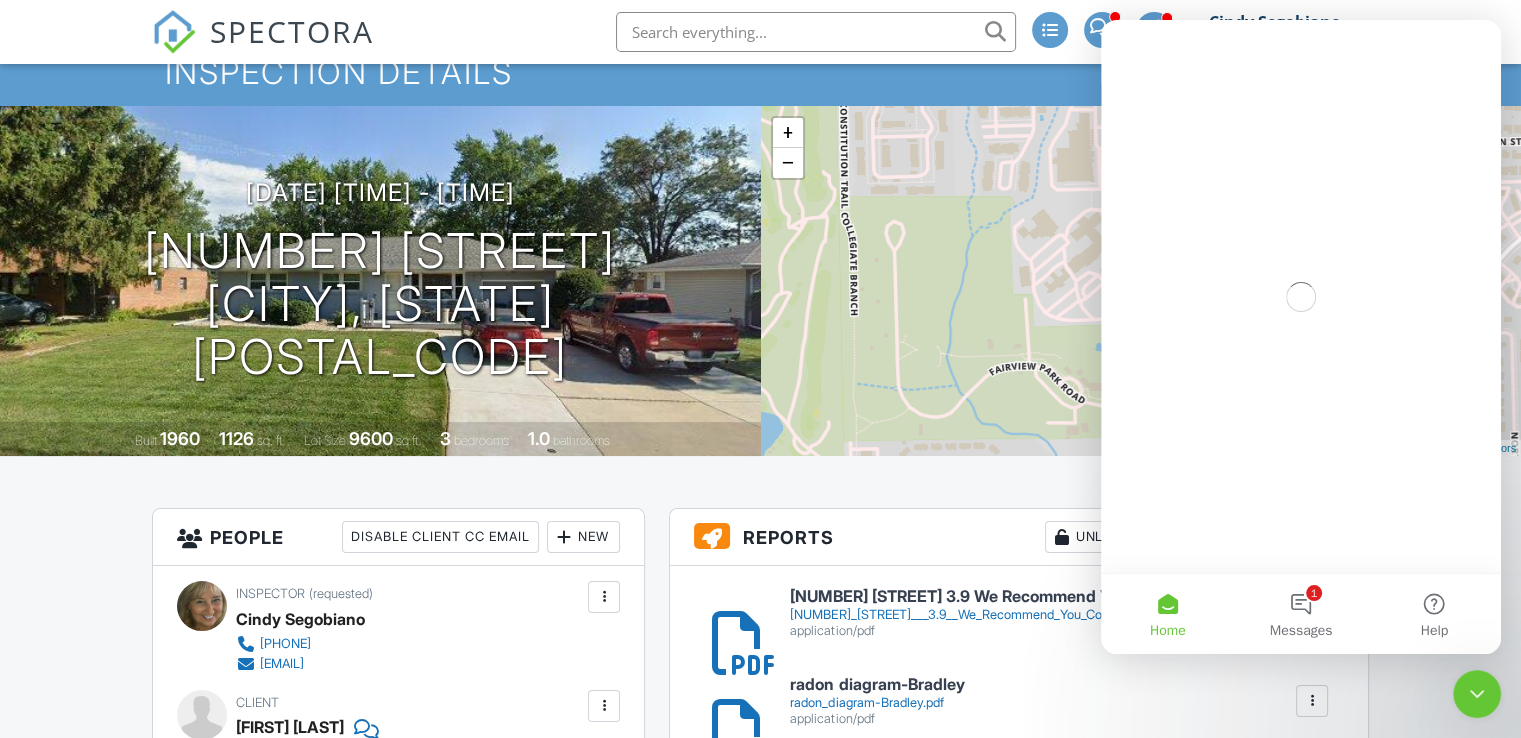 scroll, scrollTop: 0, scrollLeft: 0, axis: both 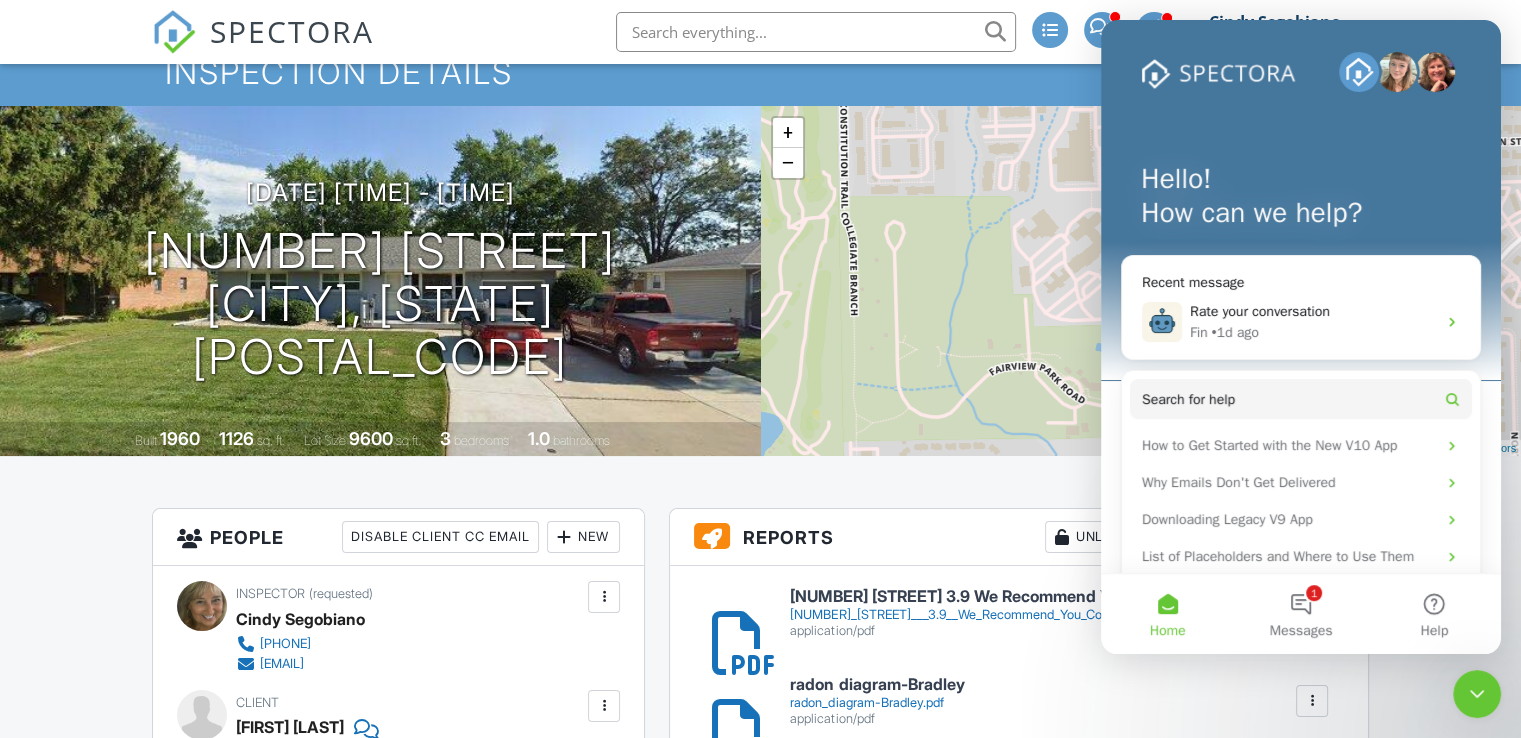 click on "[NUMBER]_[STREET]___3.9__We_Recommend_You_Consider_Mitigation.pdf" at bounding box center [1034, 615] 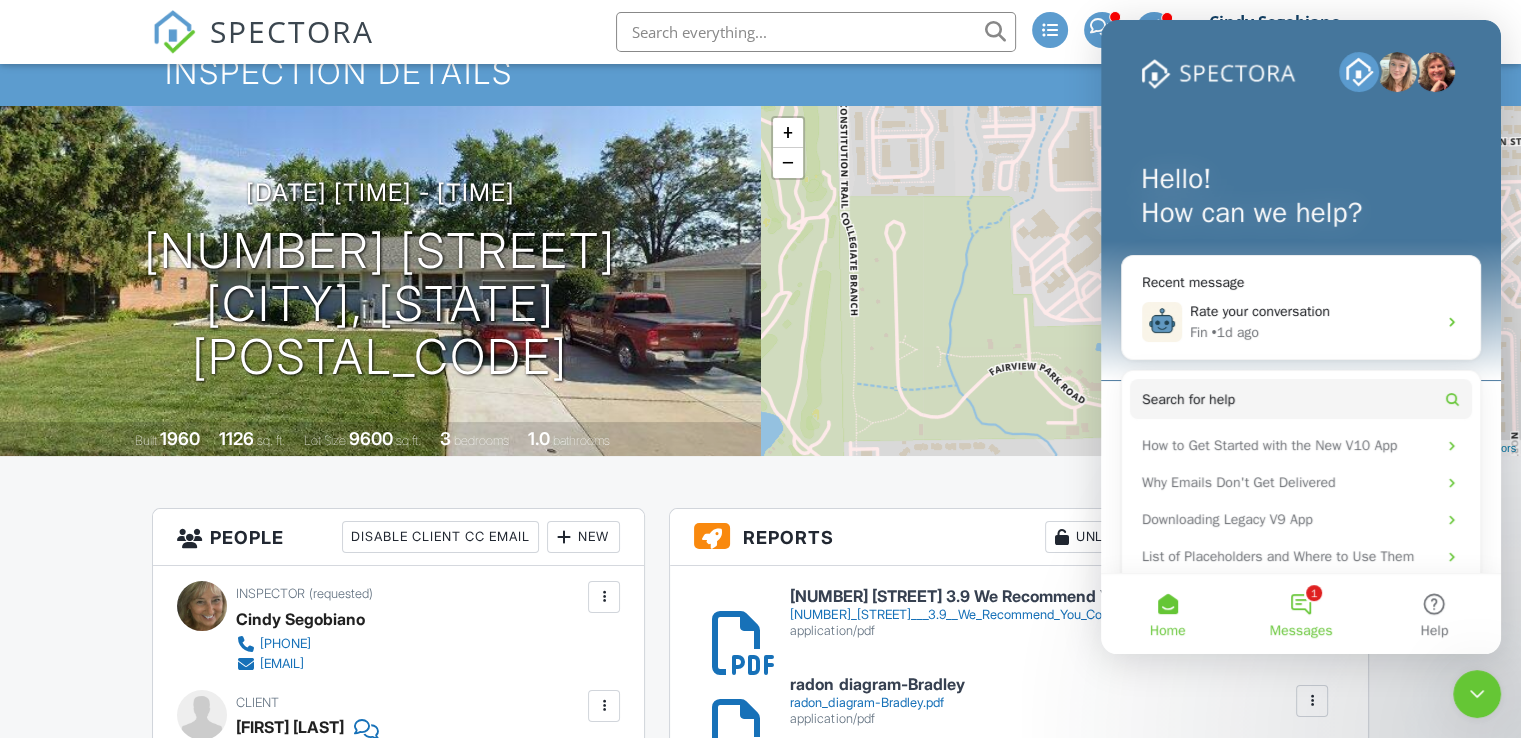 click on "1 Messages" at bounding box center [1300, 614] 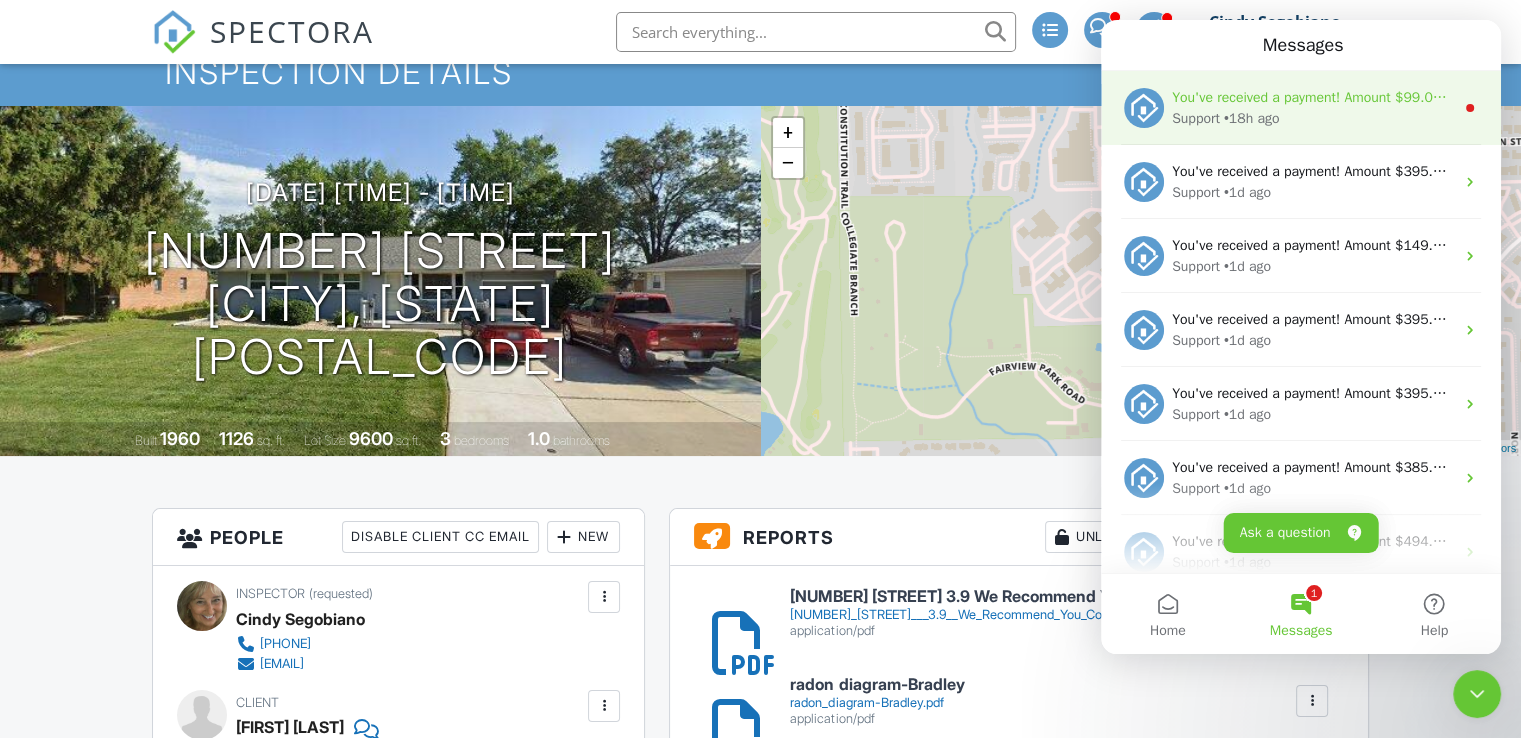 click on "Support •  18h ago" at bounding box center (1313, 118) 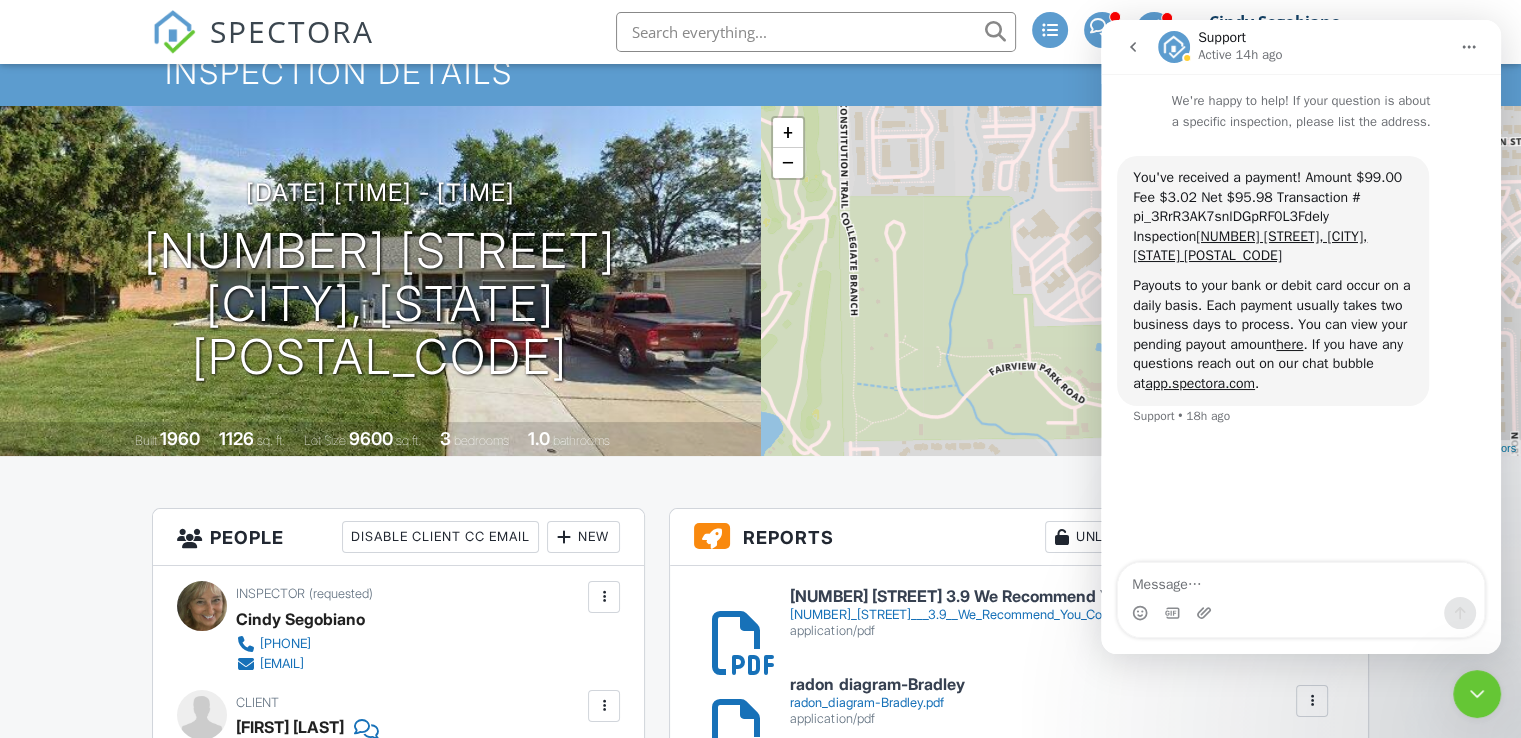 click at bounding box center (1133, 47) 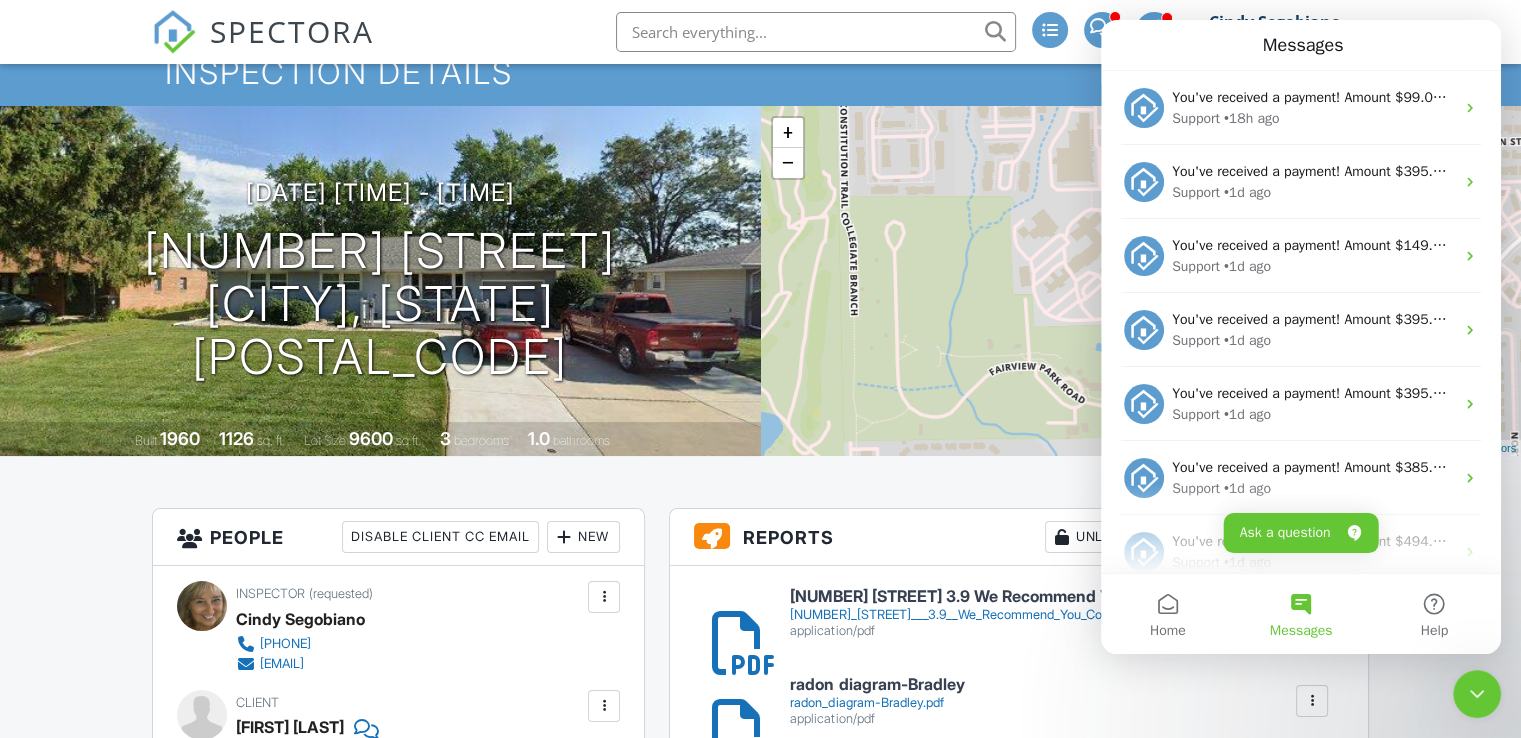 click 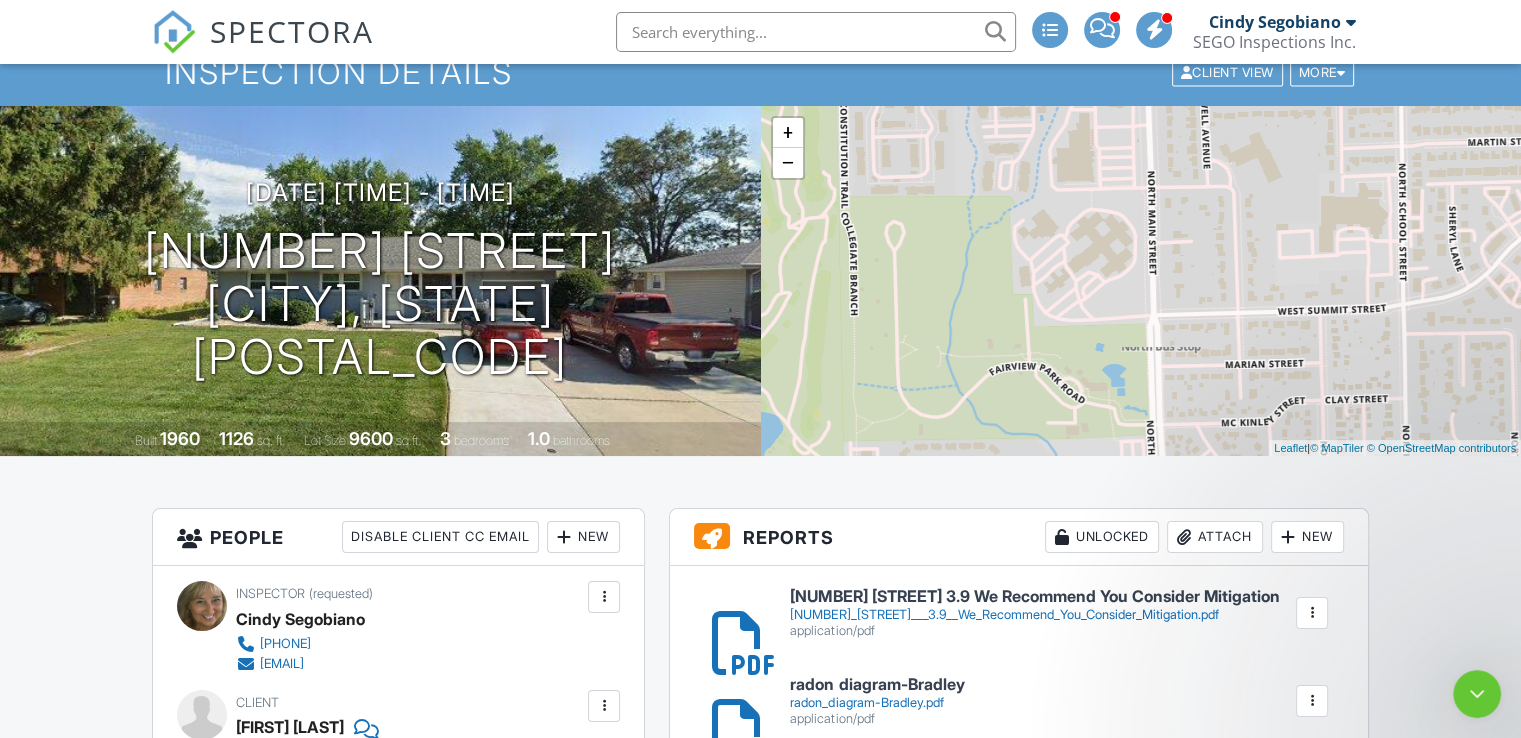 scroll, scrollTop: 0, scrollLeft: 0, axis: both 